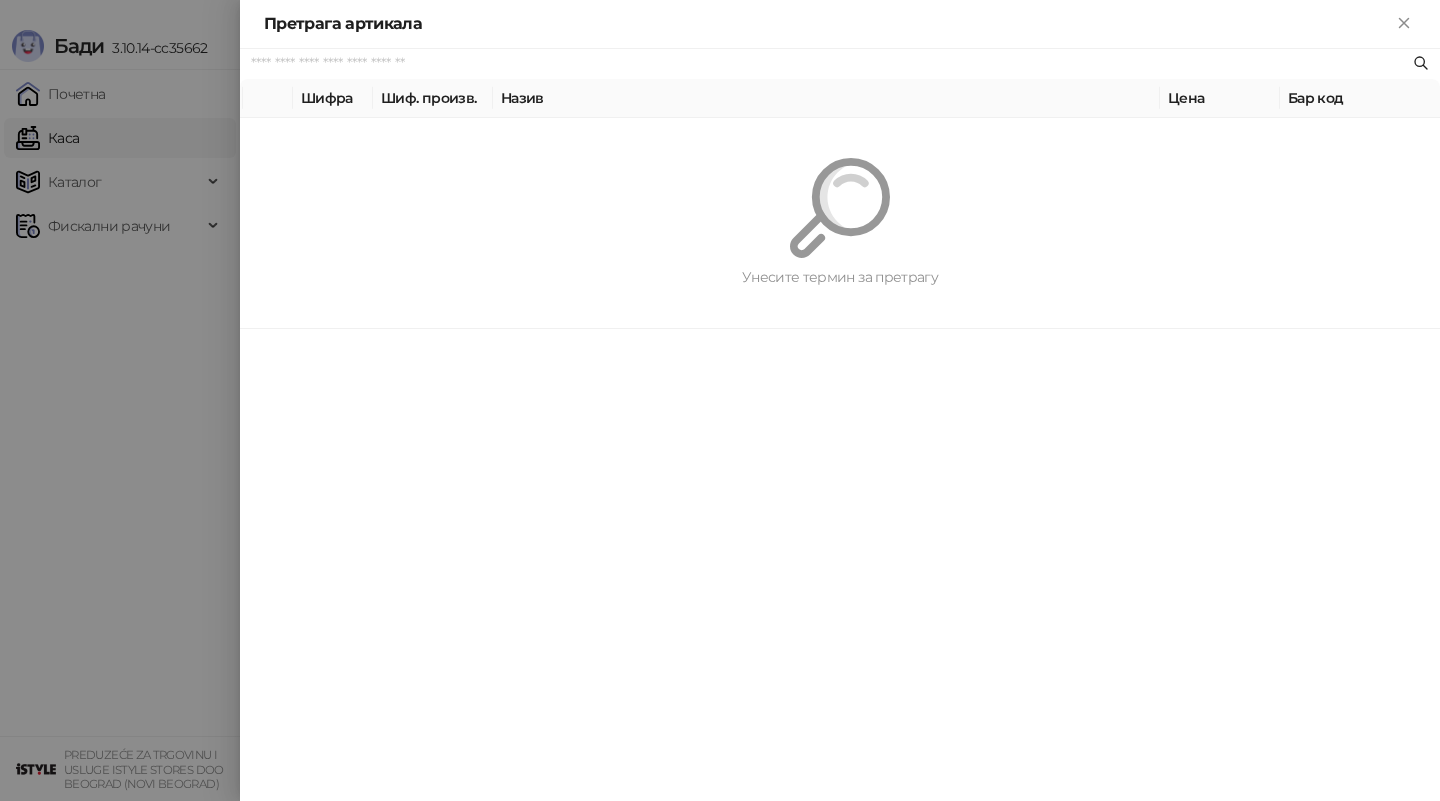 scroll, scrollTop: 0, scrollLeft: 0, axis: both 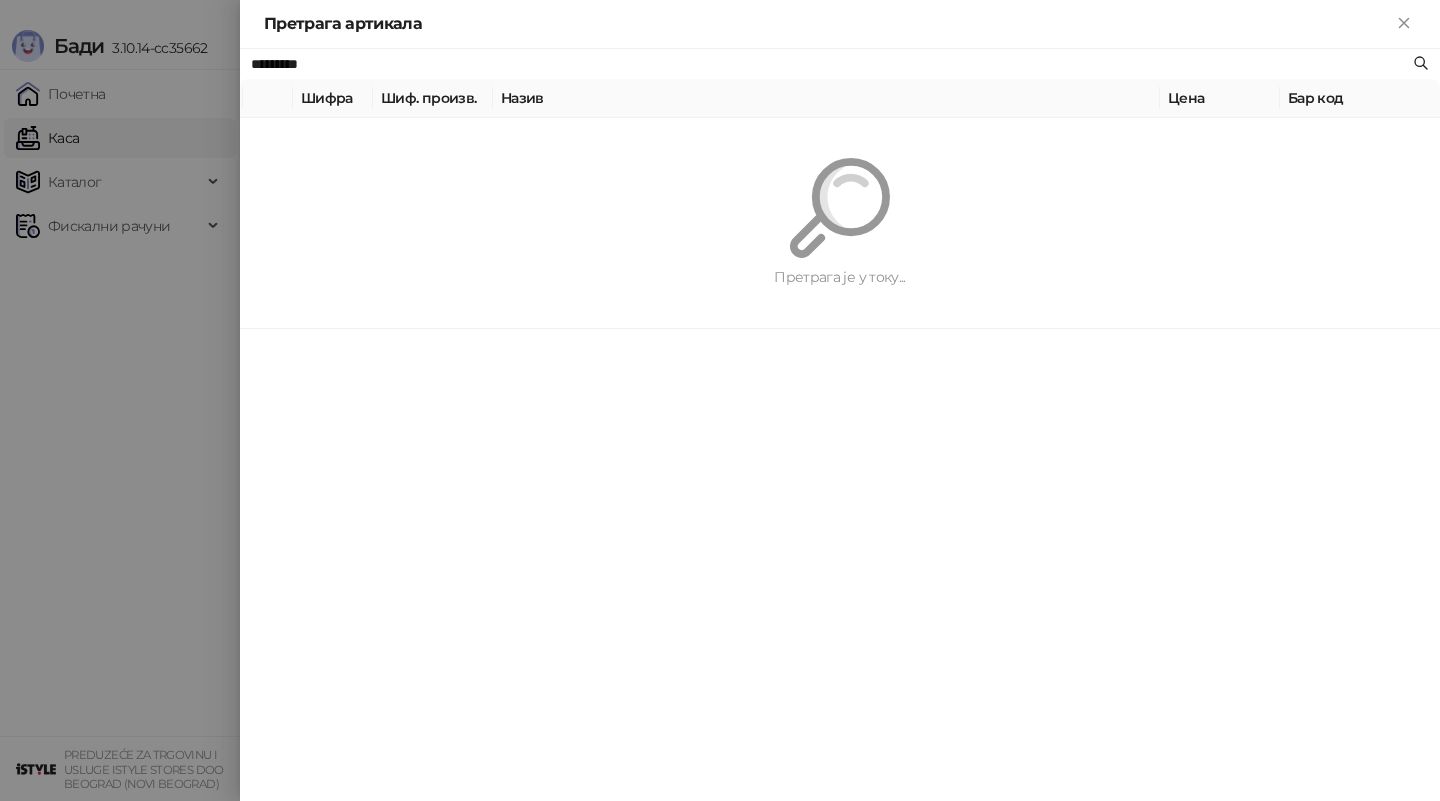 type on "*********" 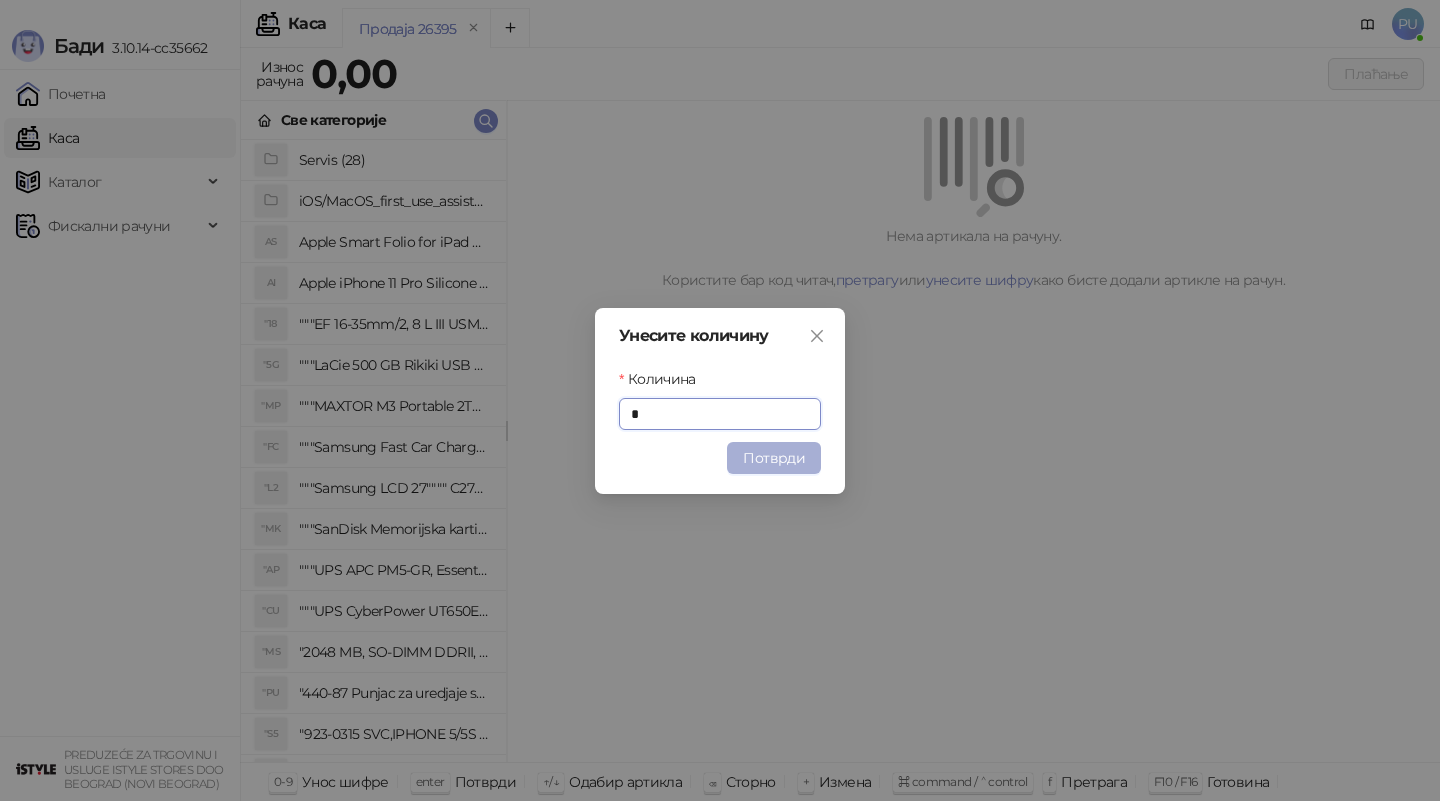 click on "Потврди" at bounding box center [774, 458] 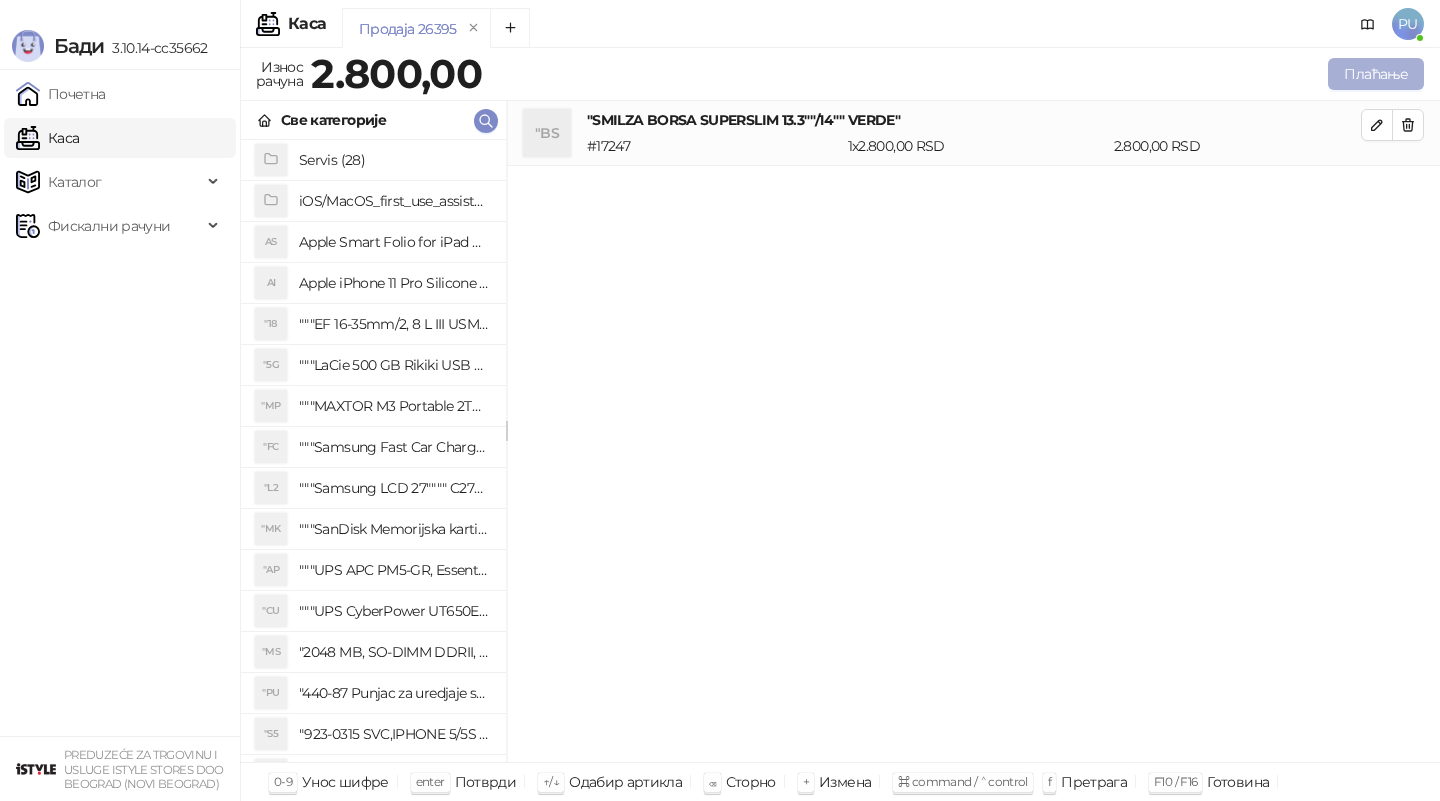click on "Плаћање" at bounding box center (1376, 74) 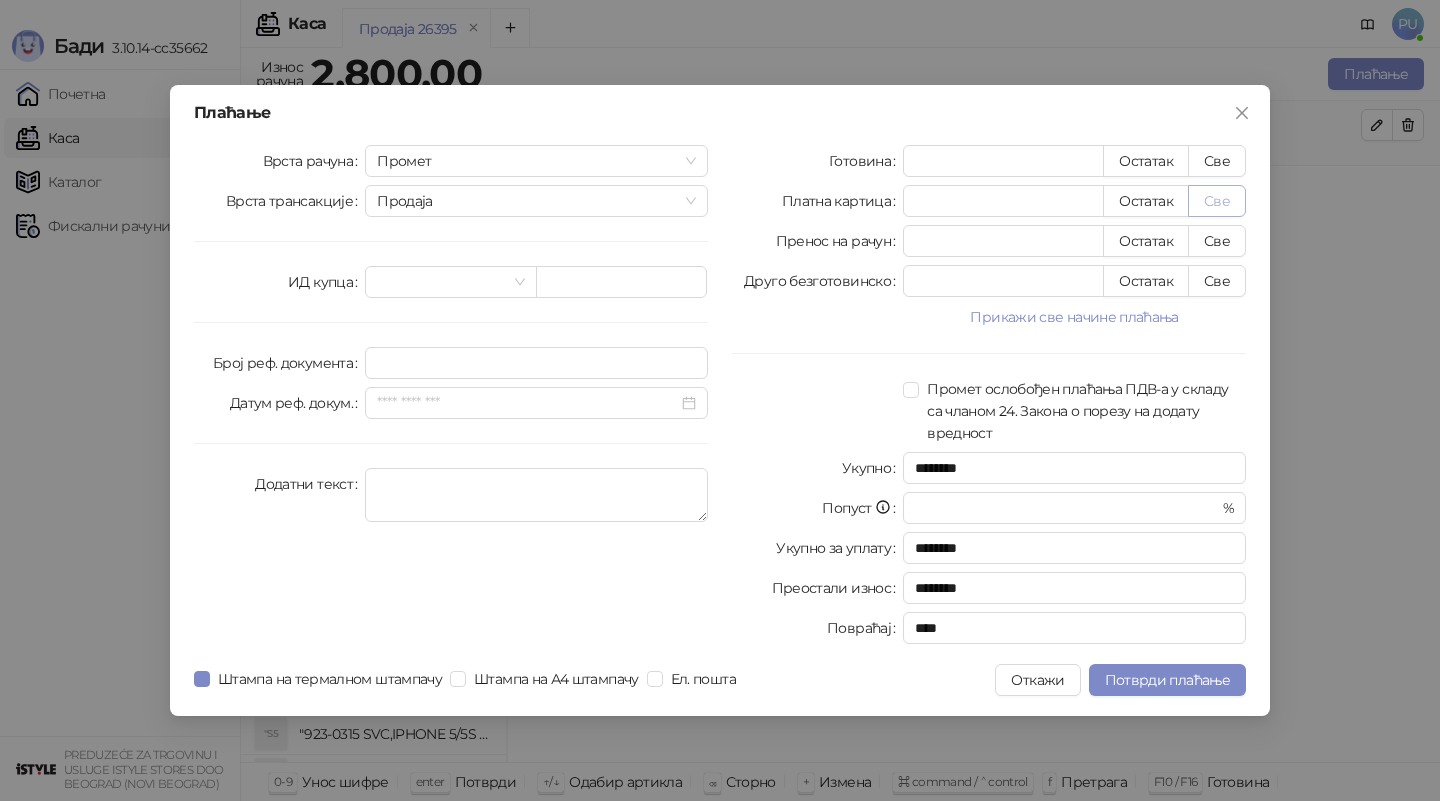 click on "Све" at bounding box center [1217, 201] 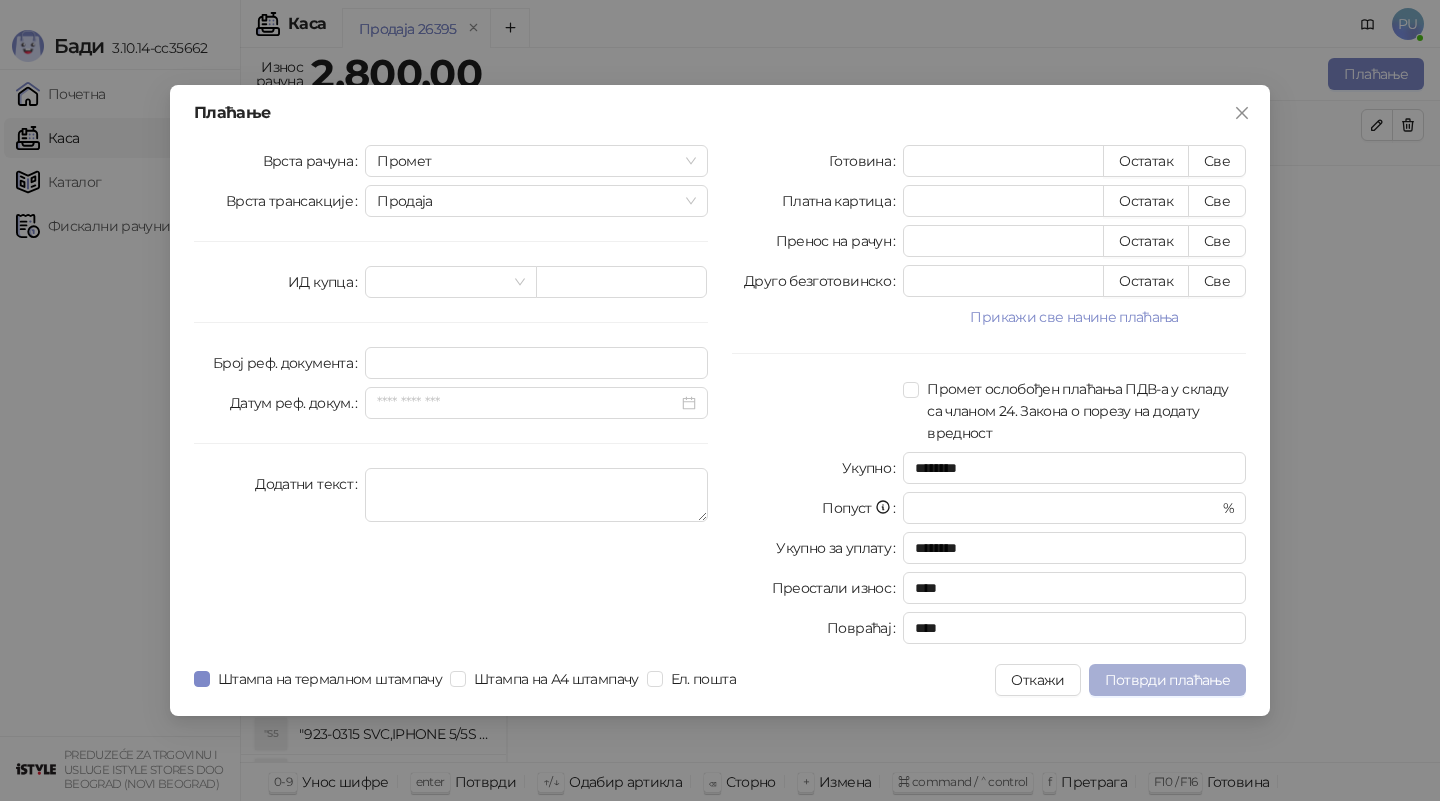 click on "Потврди плаћање" at bounding box center [1167, 680] 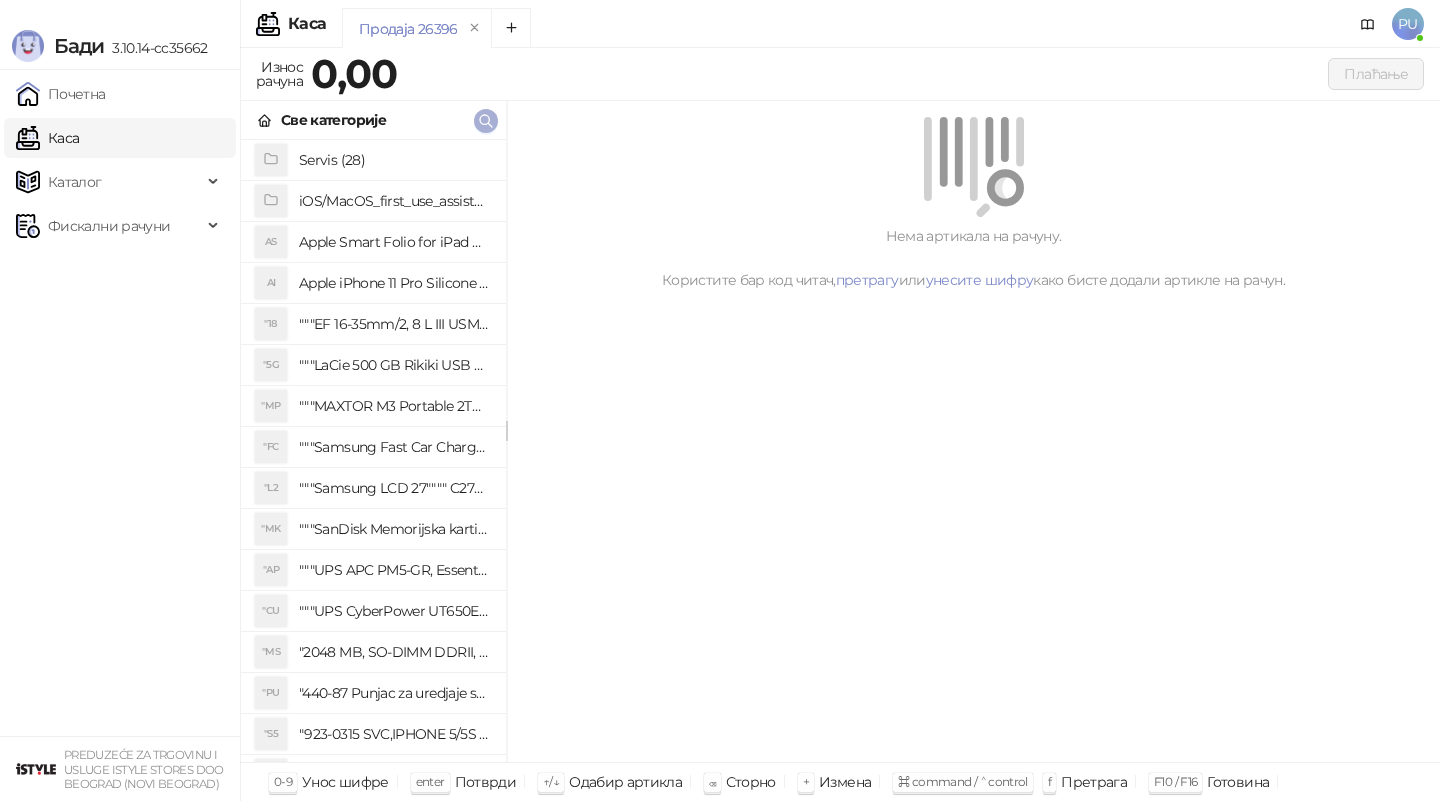 click 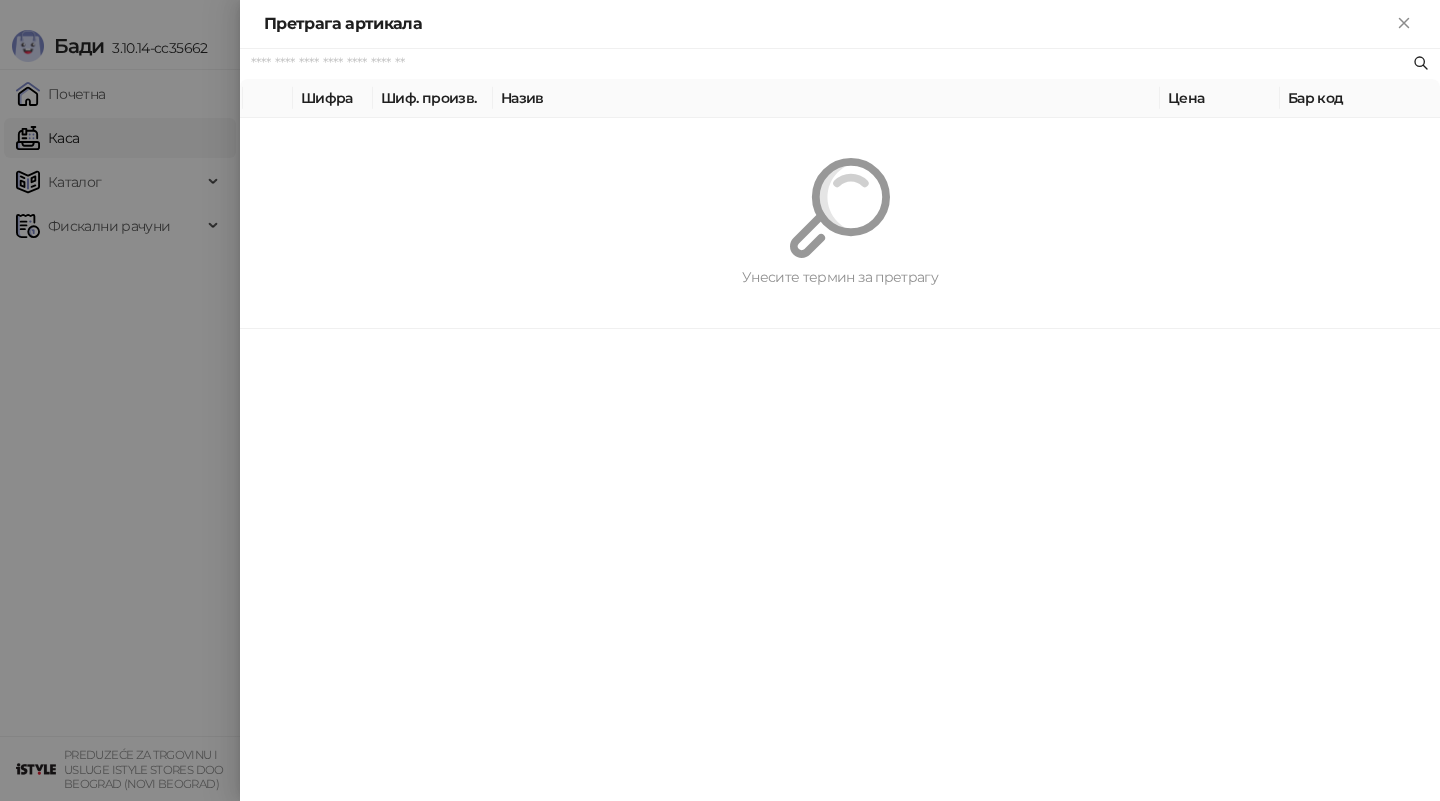 paste on "*********" 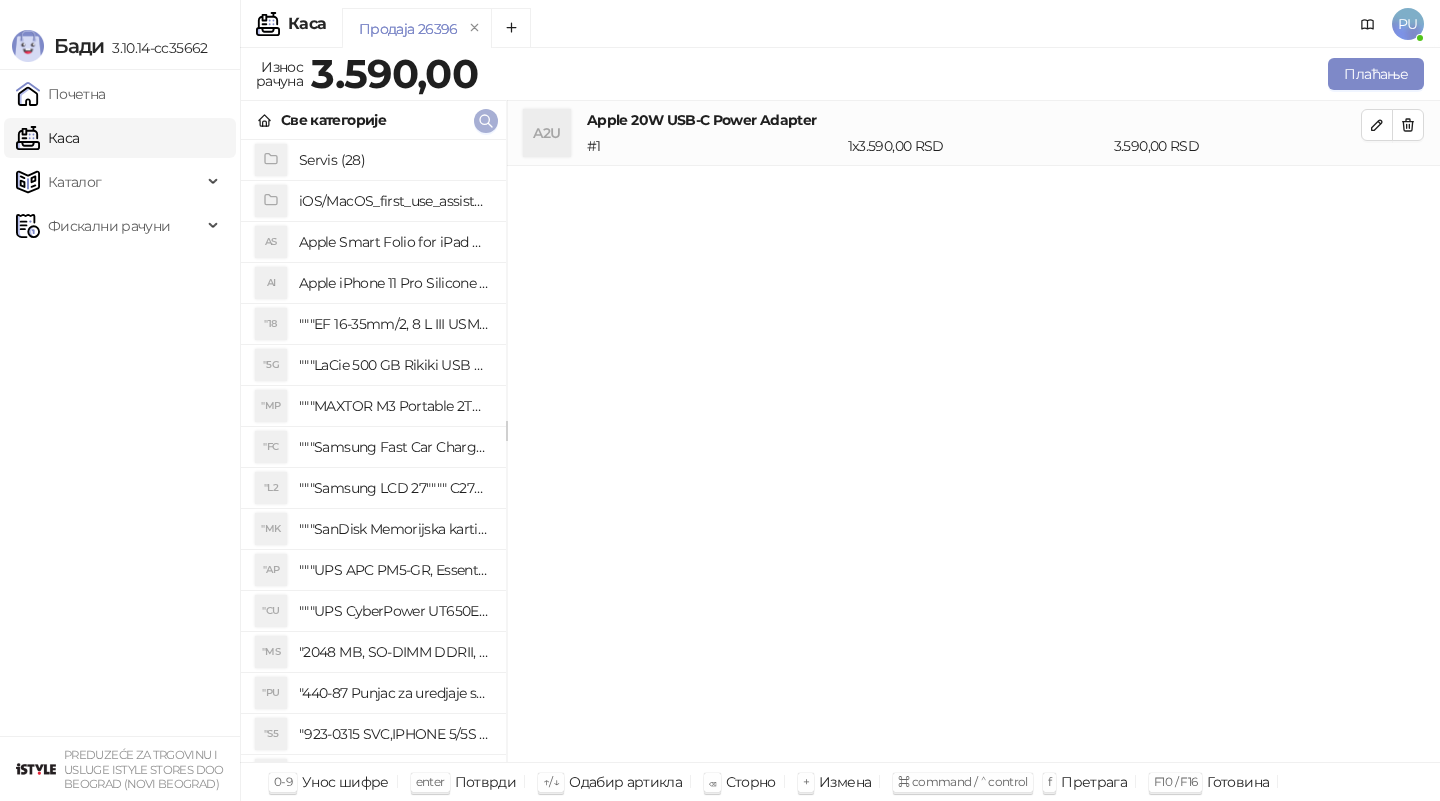 click 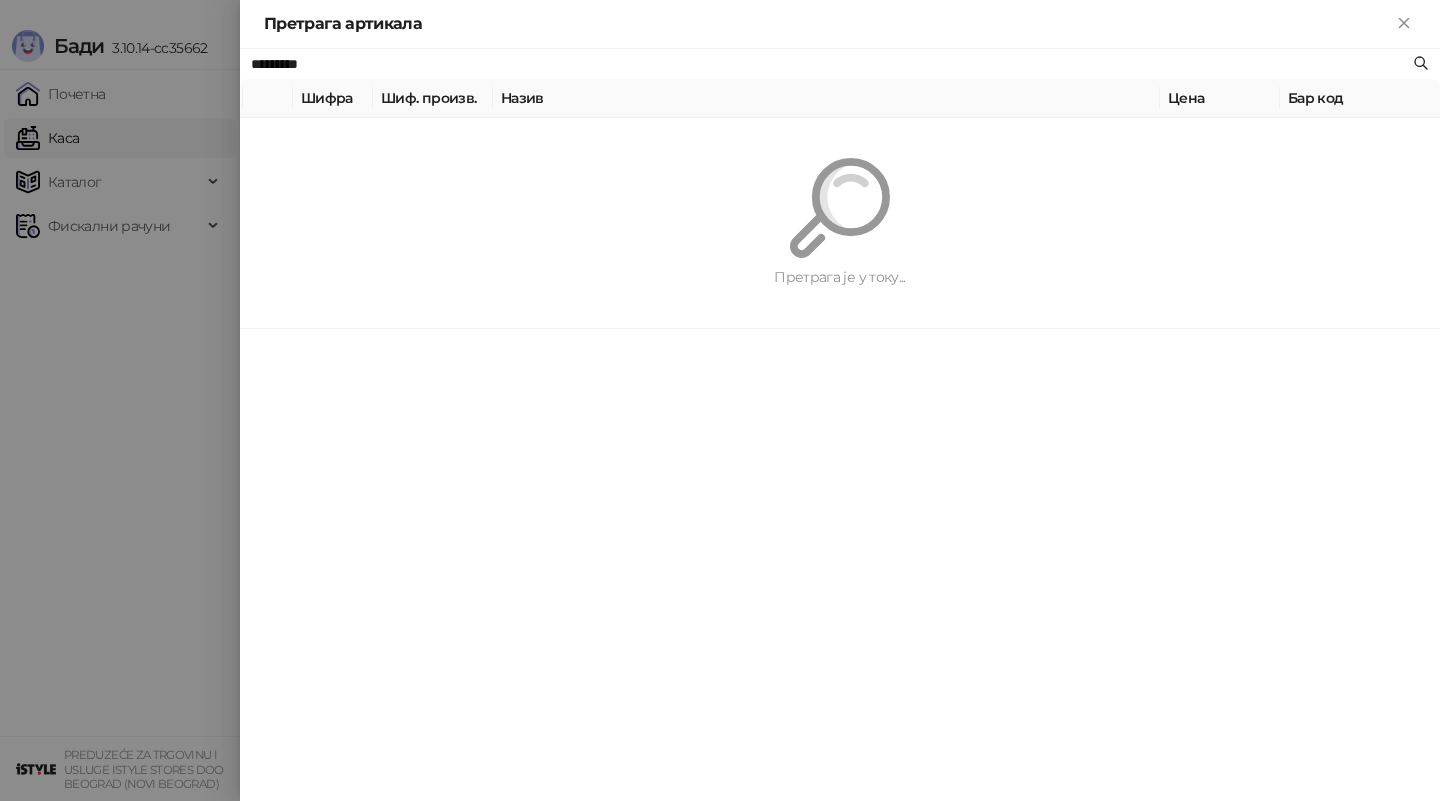 paste on "**********" 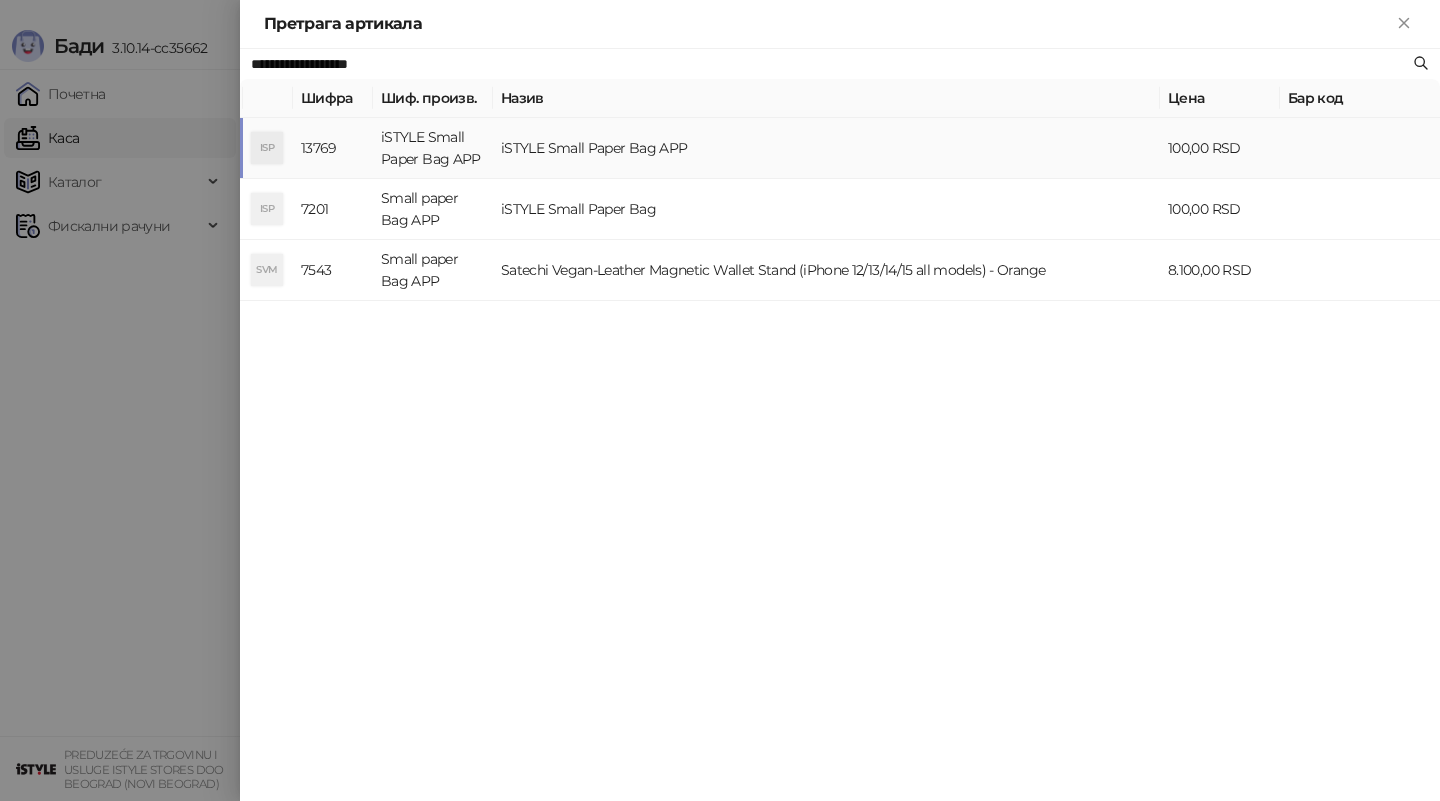 type on "**********" 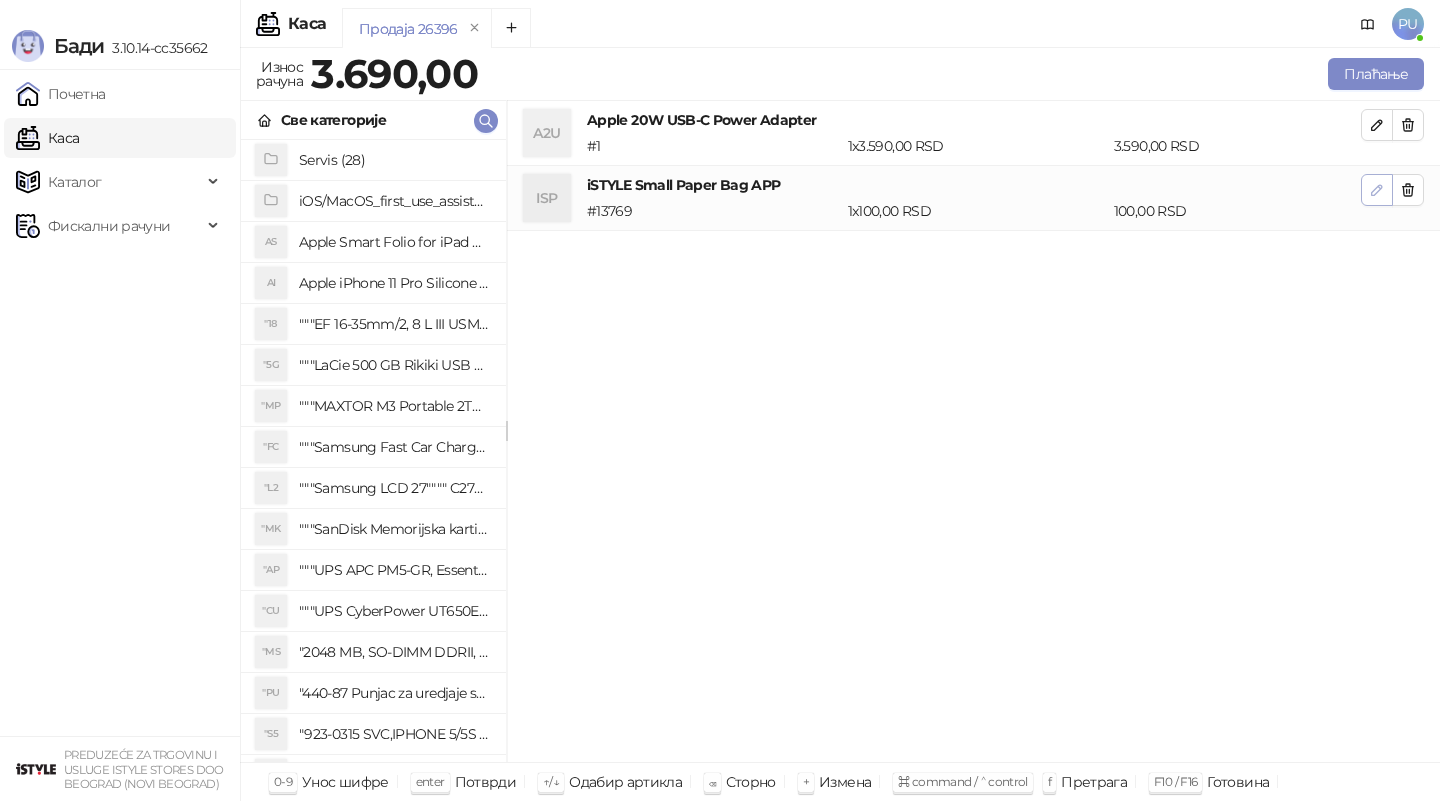 click at bounding box center (1377, 190) 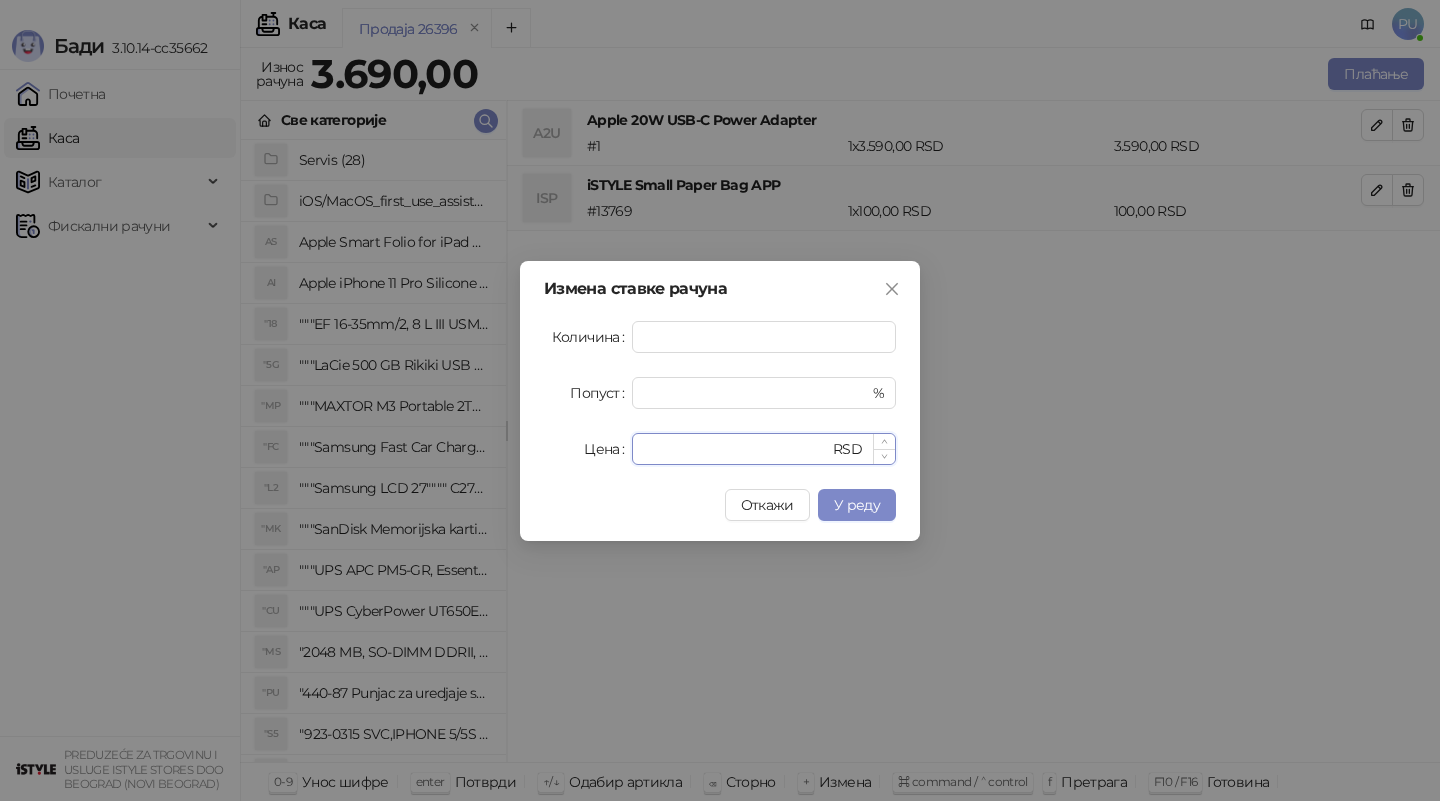 click on "***" at bounding box center [736, 449] 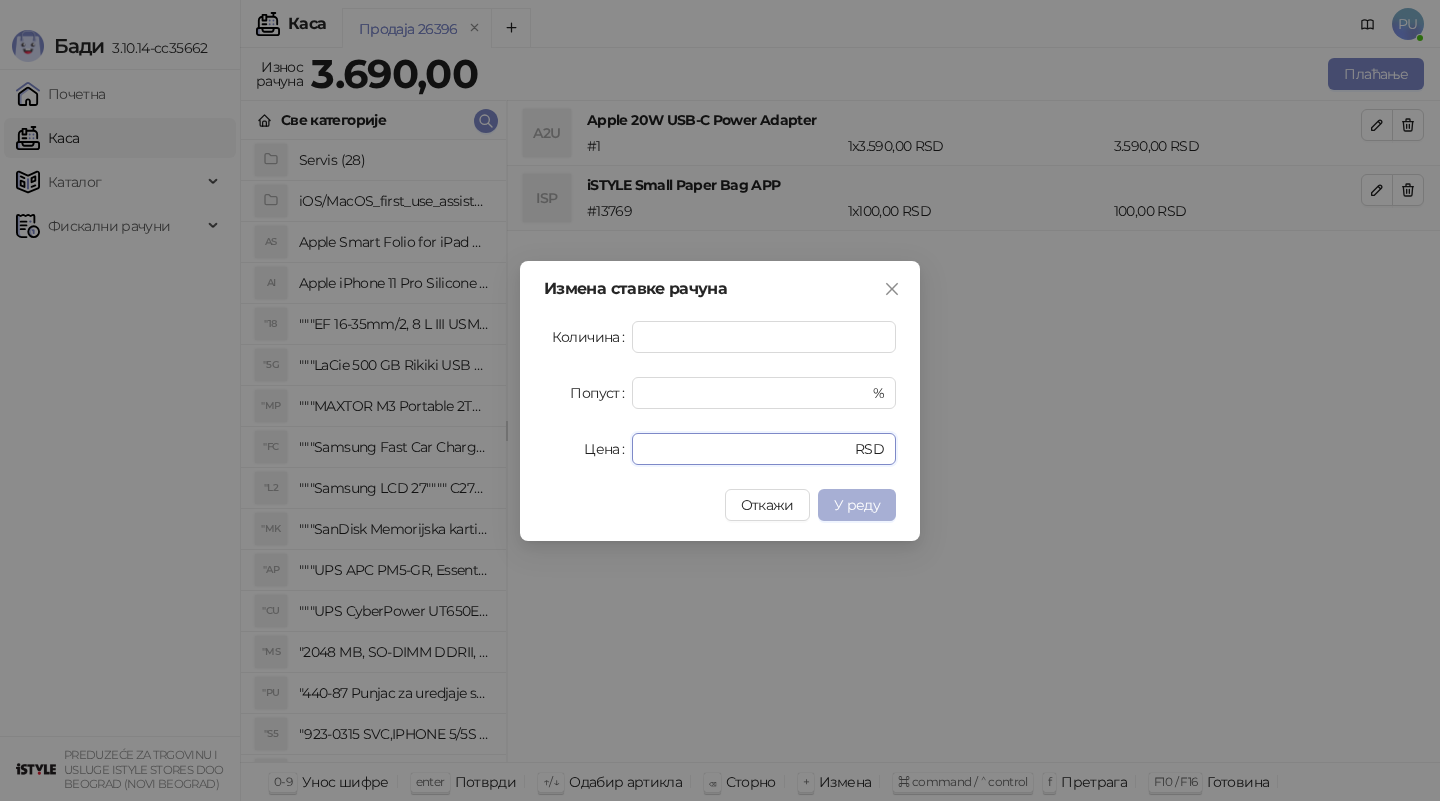 type on "**" 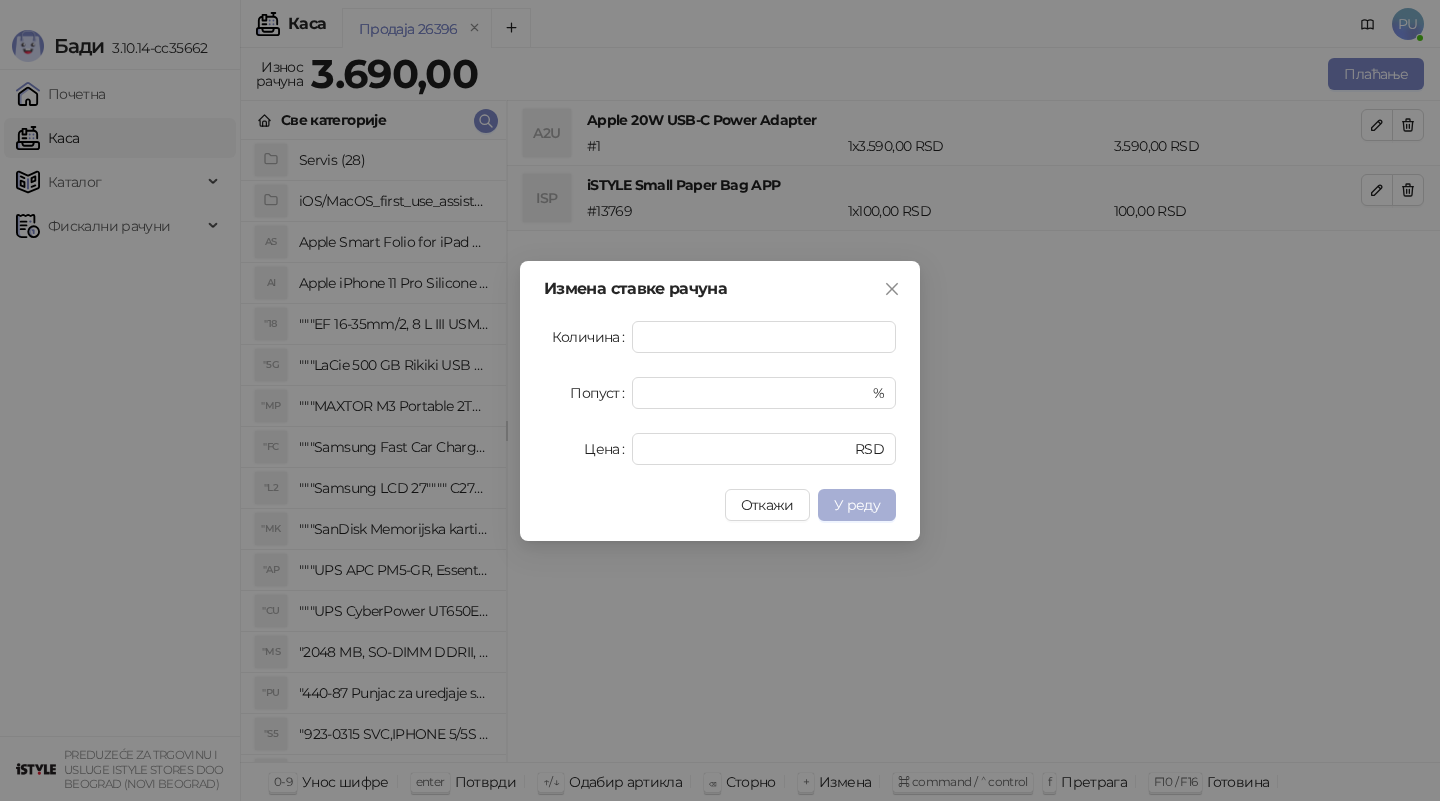 click on "У реду" at bounding box center [857, 505] 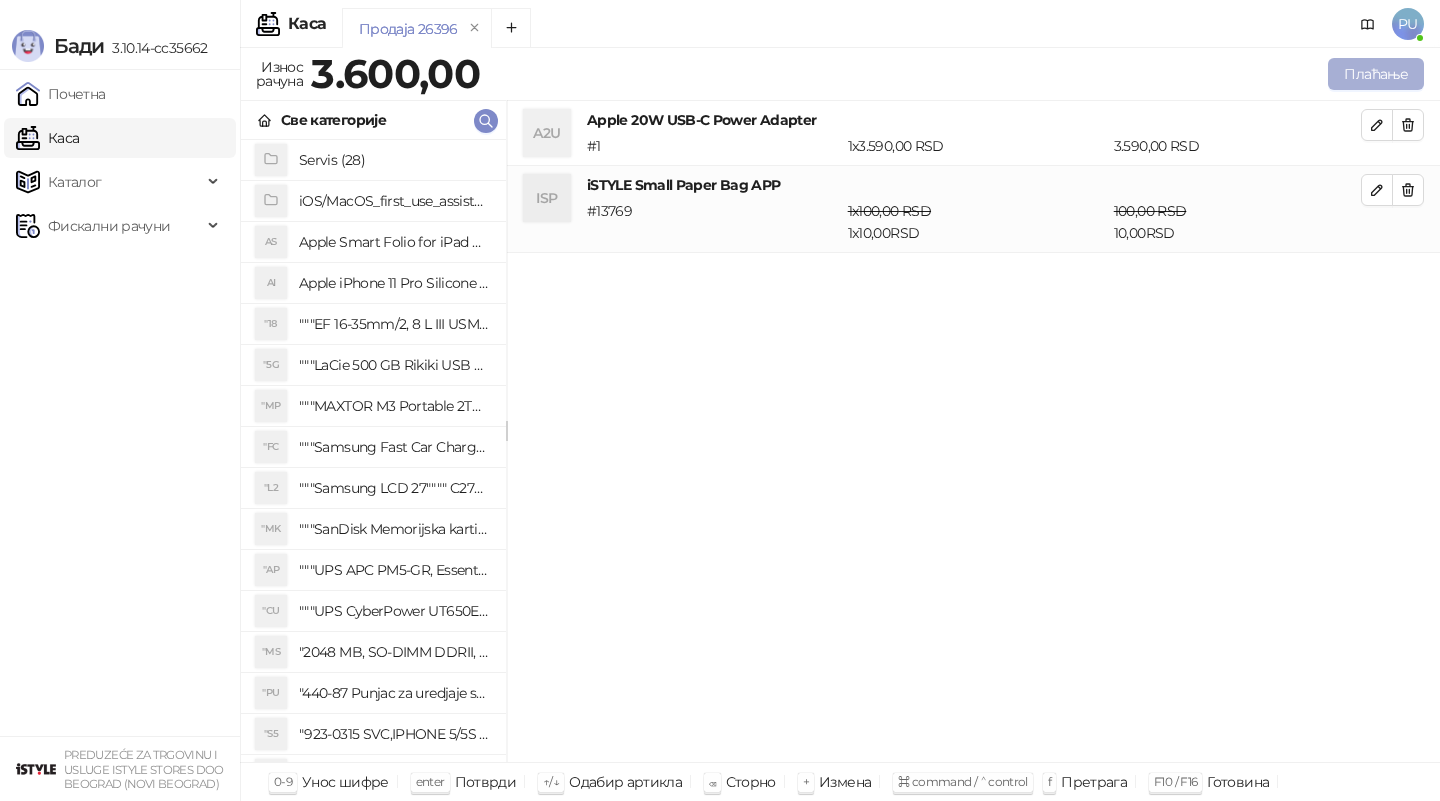 click on "Плаћање" at bounding box center [1376, 74] 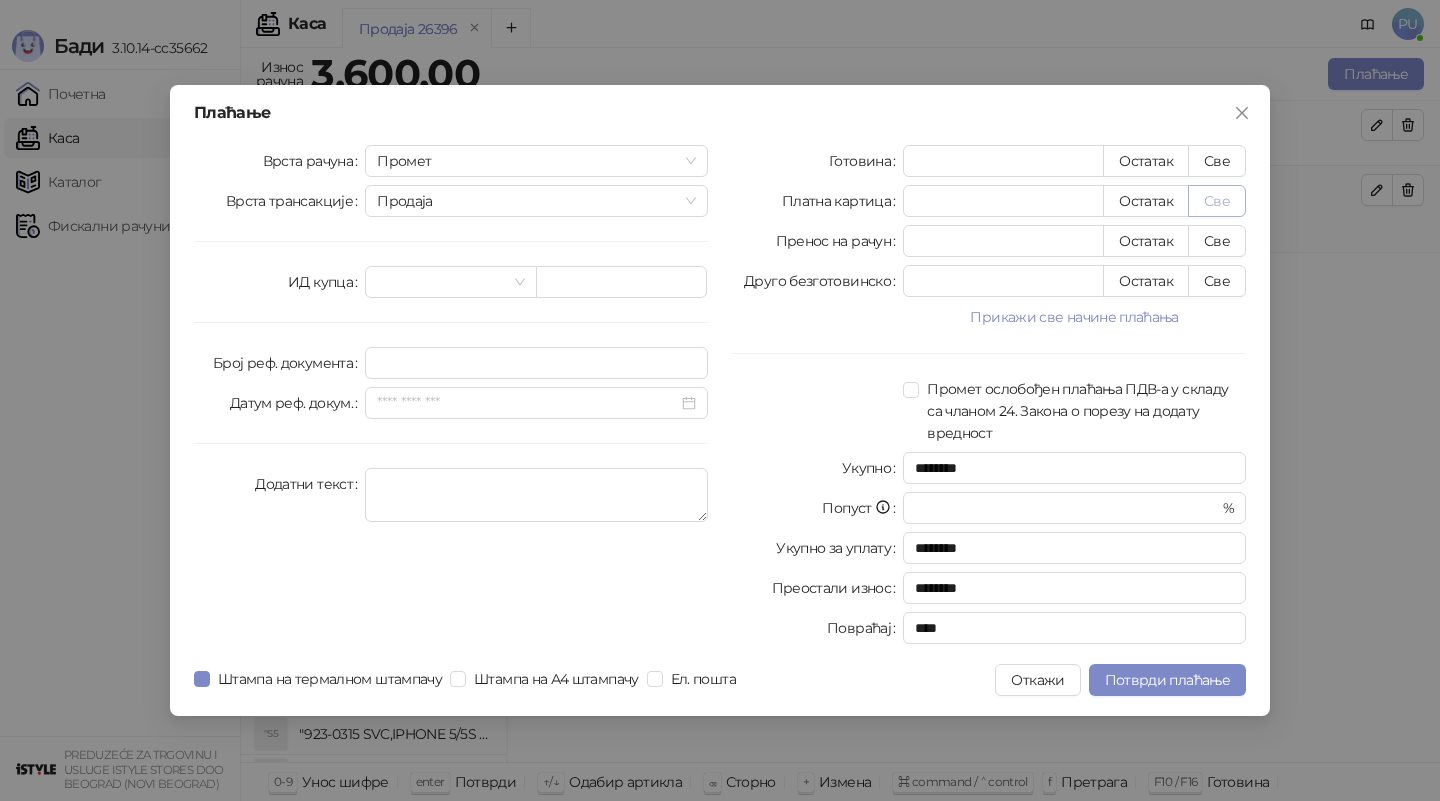 click on "Све" at bounding box center [1217, 201] 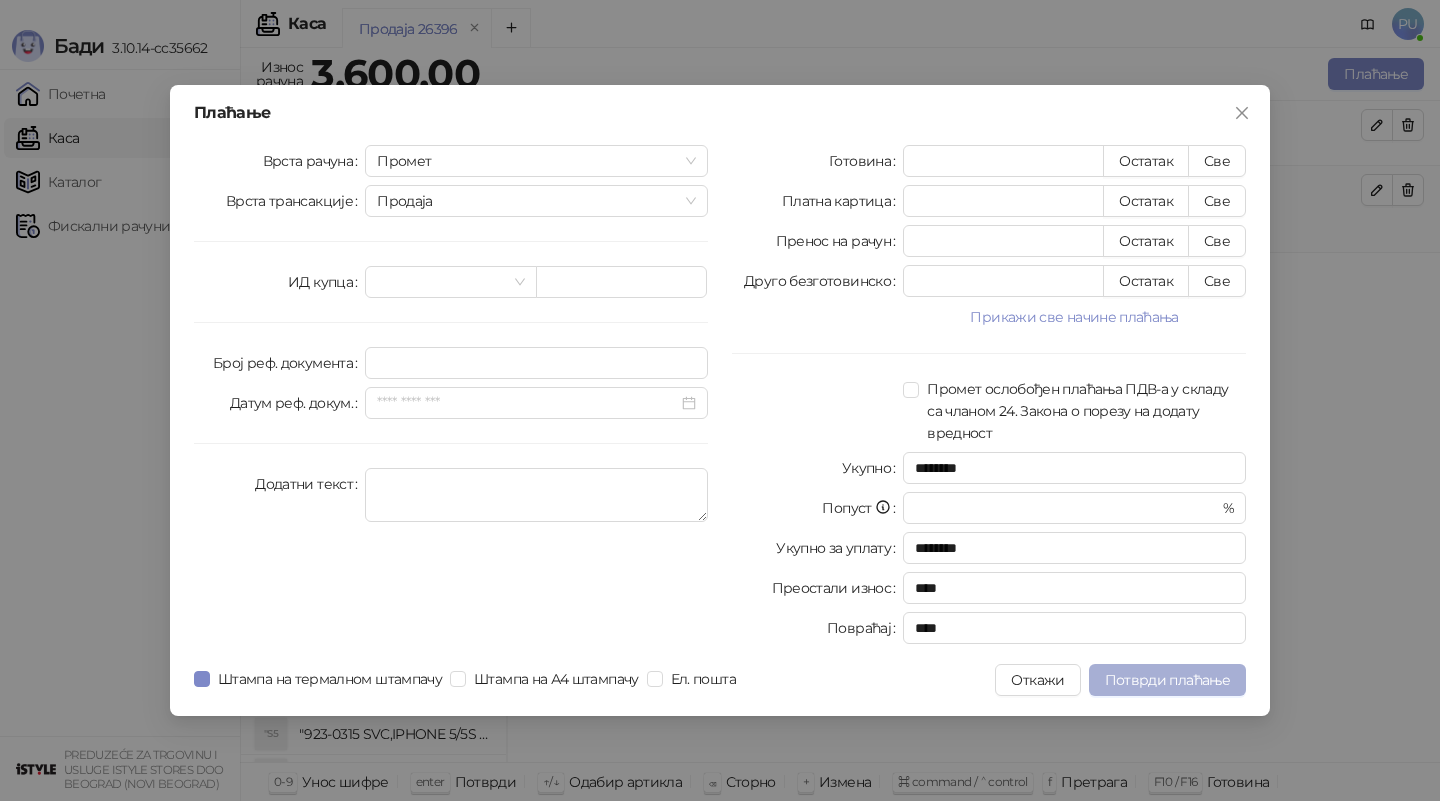 click on "Потврди плаћање" at bounding box center [1167, 680] 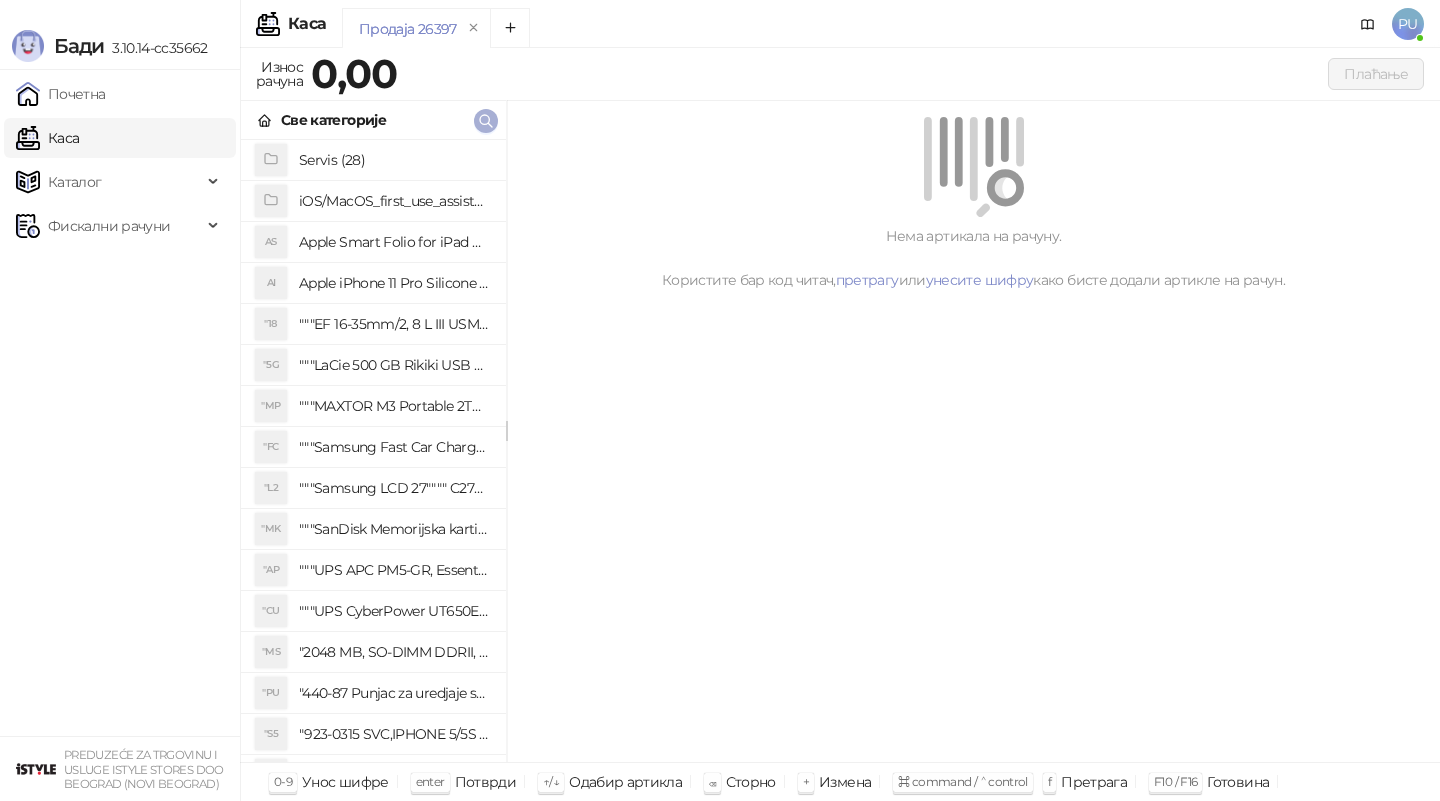 click 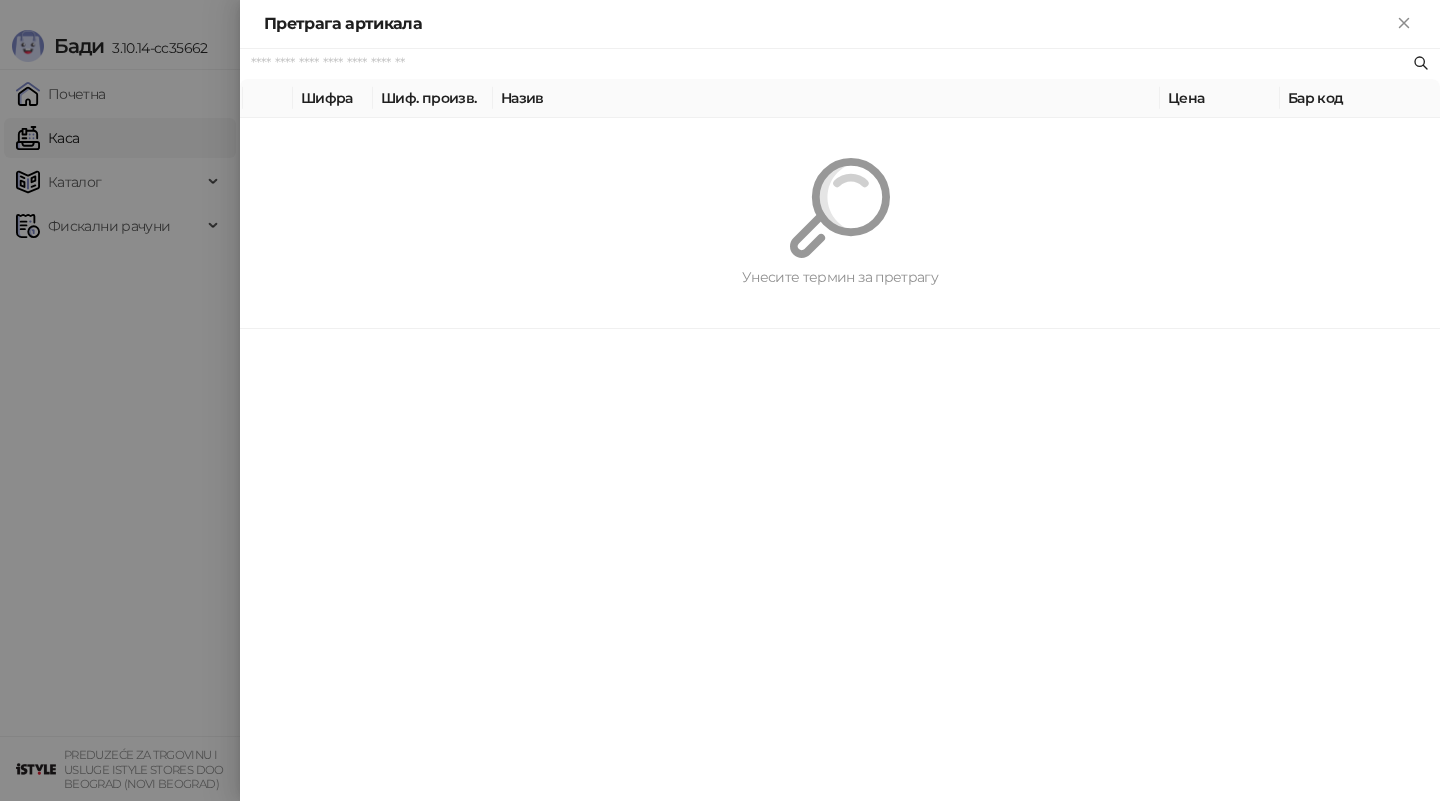 paste on "**********" 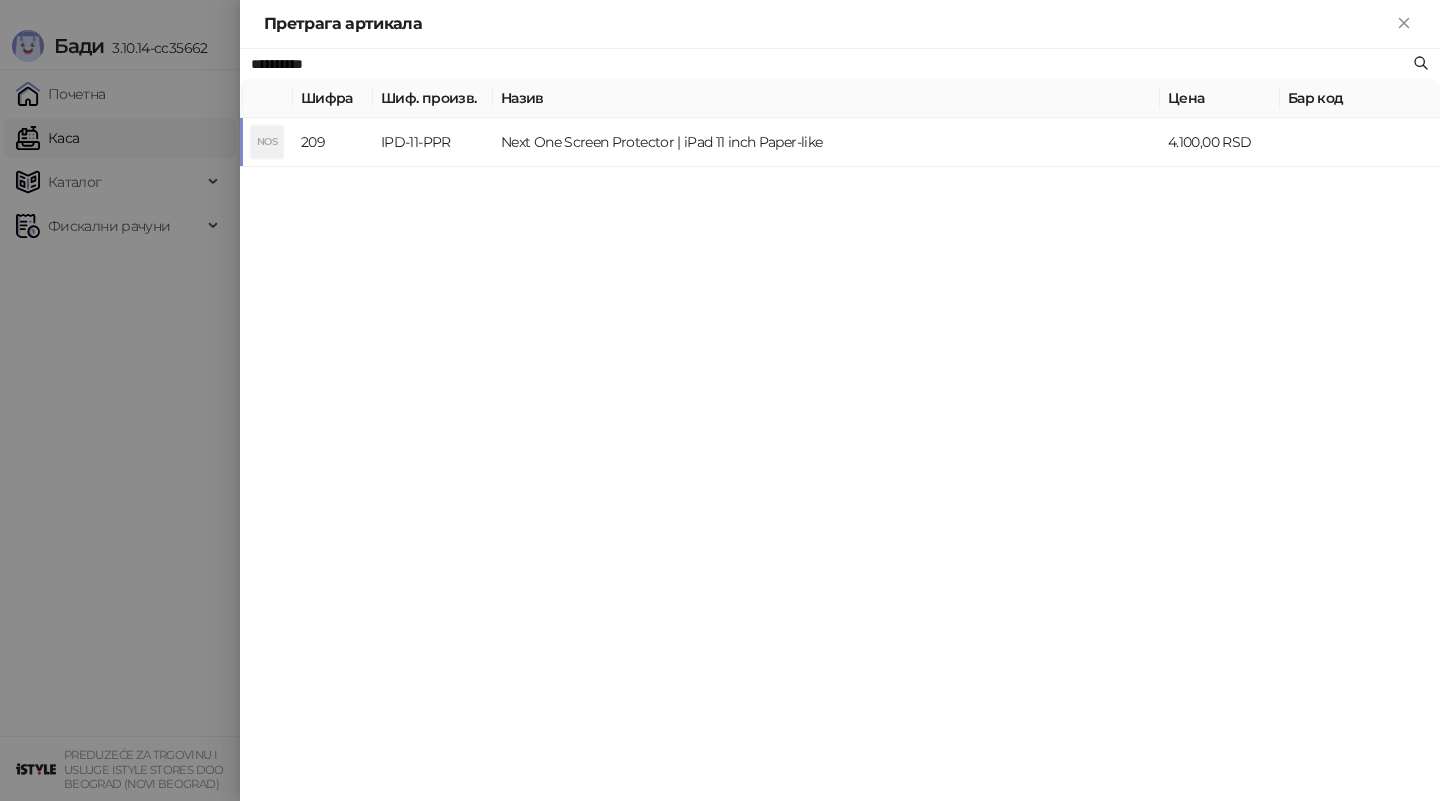 type on "**********" 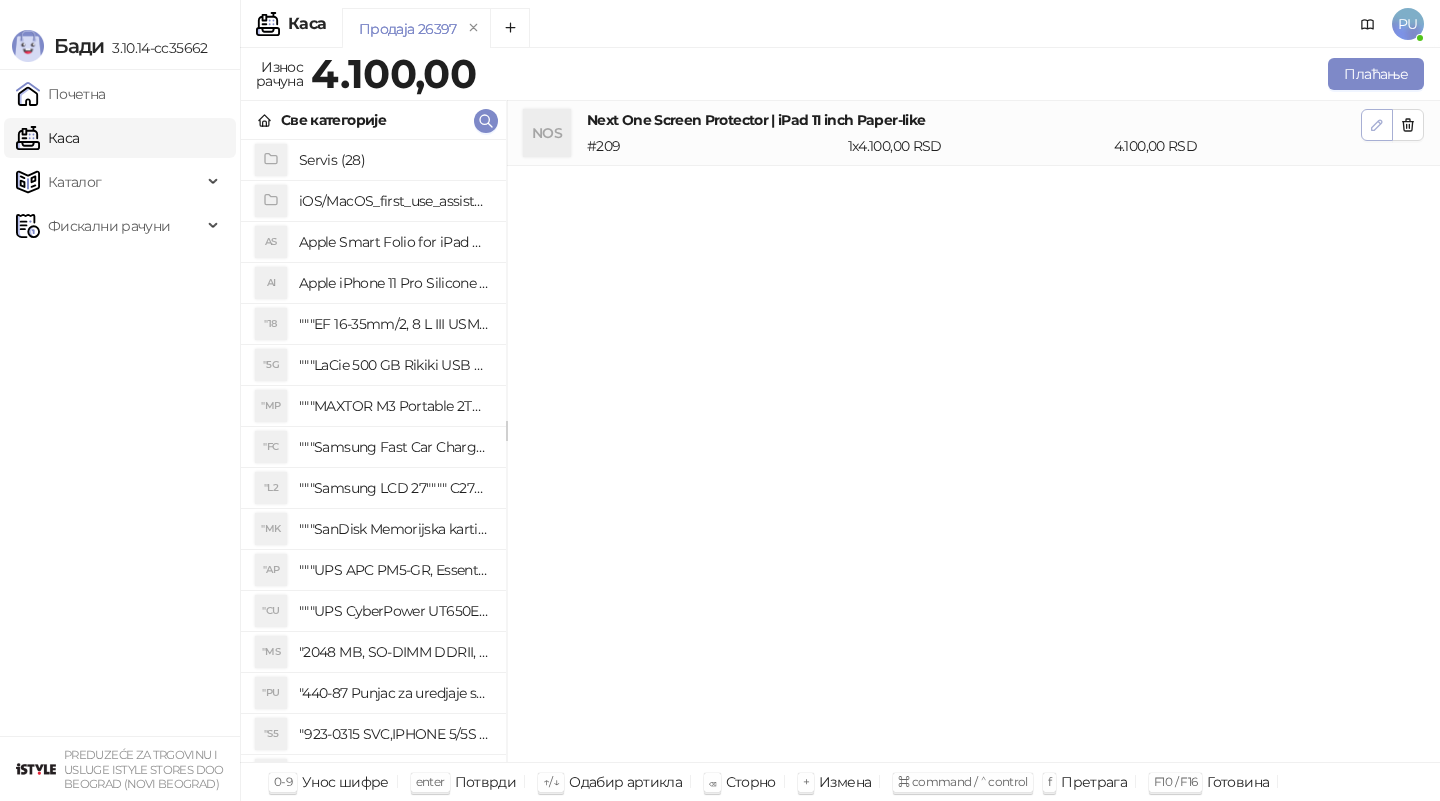 click at bounding box center [1377, 125] 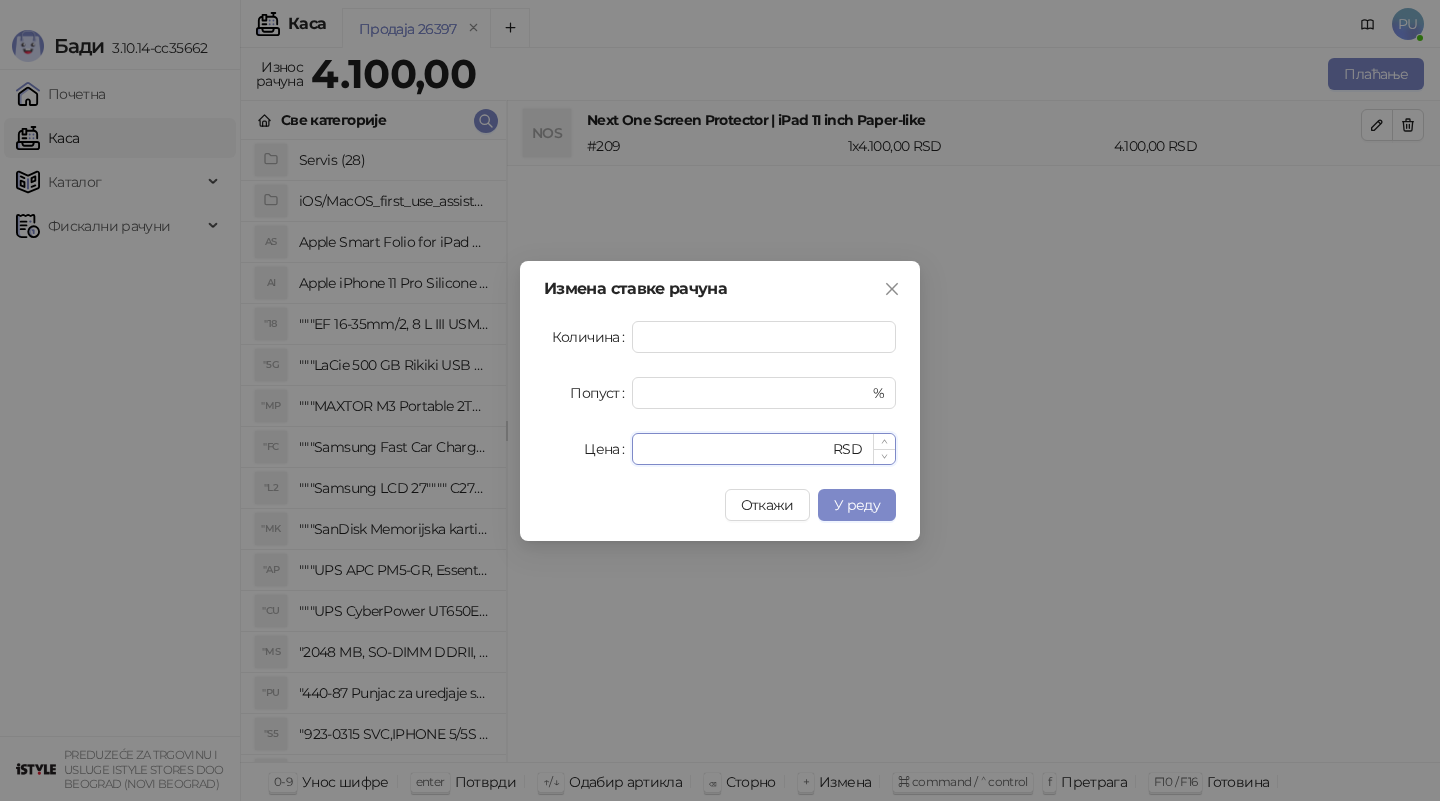 click on "****" at bounding box center [736, 449] 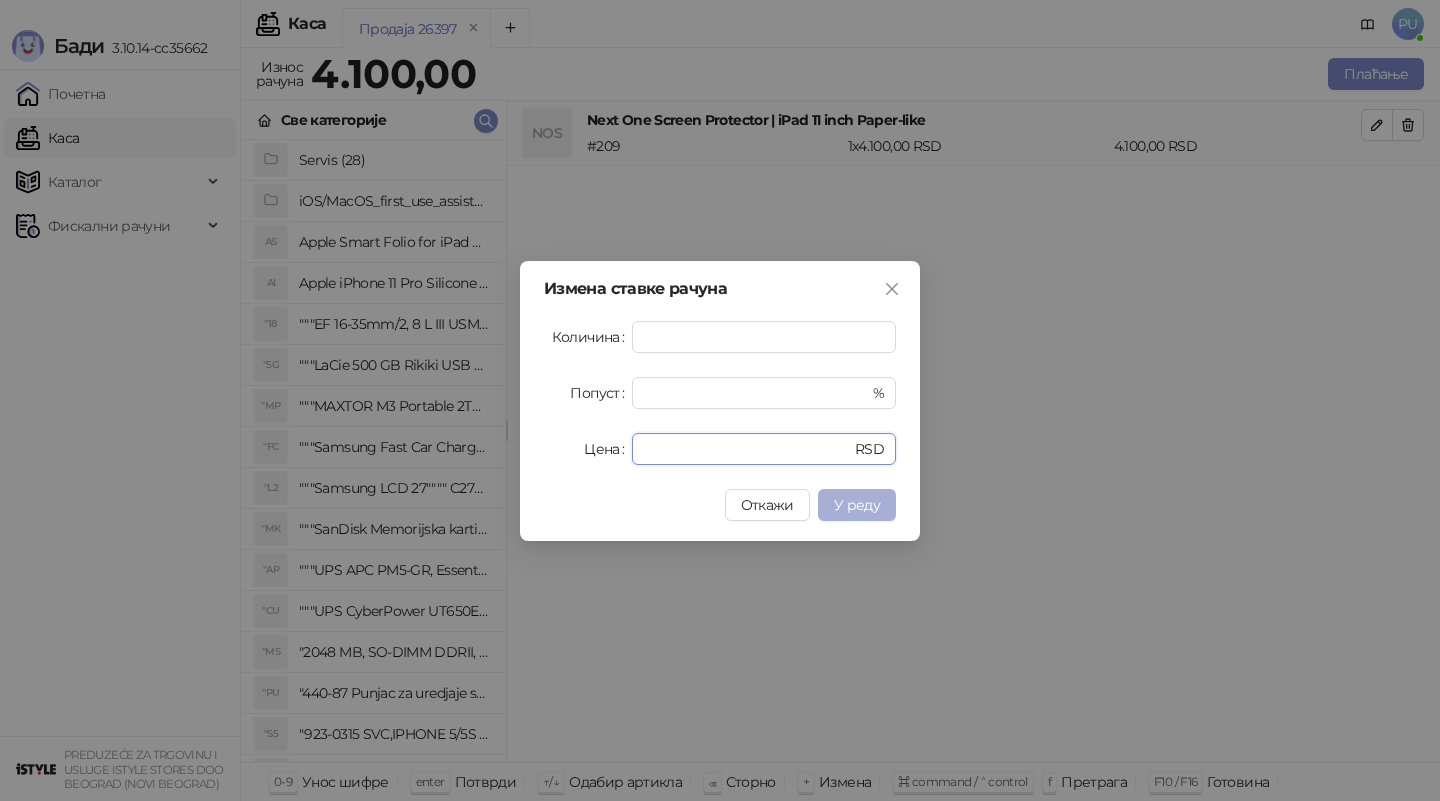 type on "****" 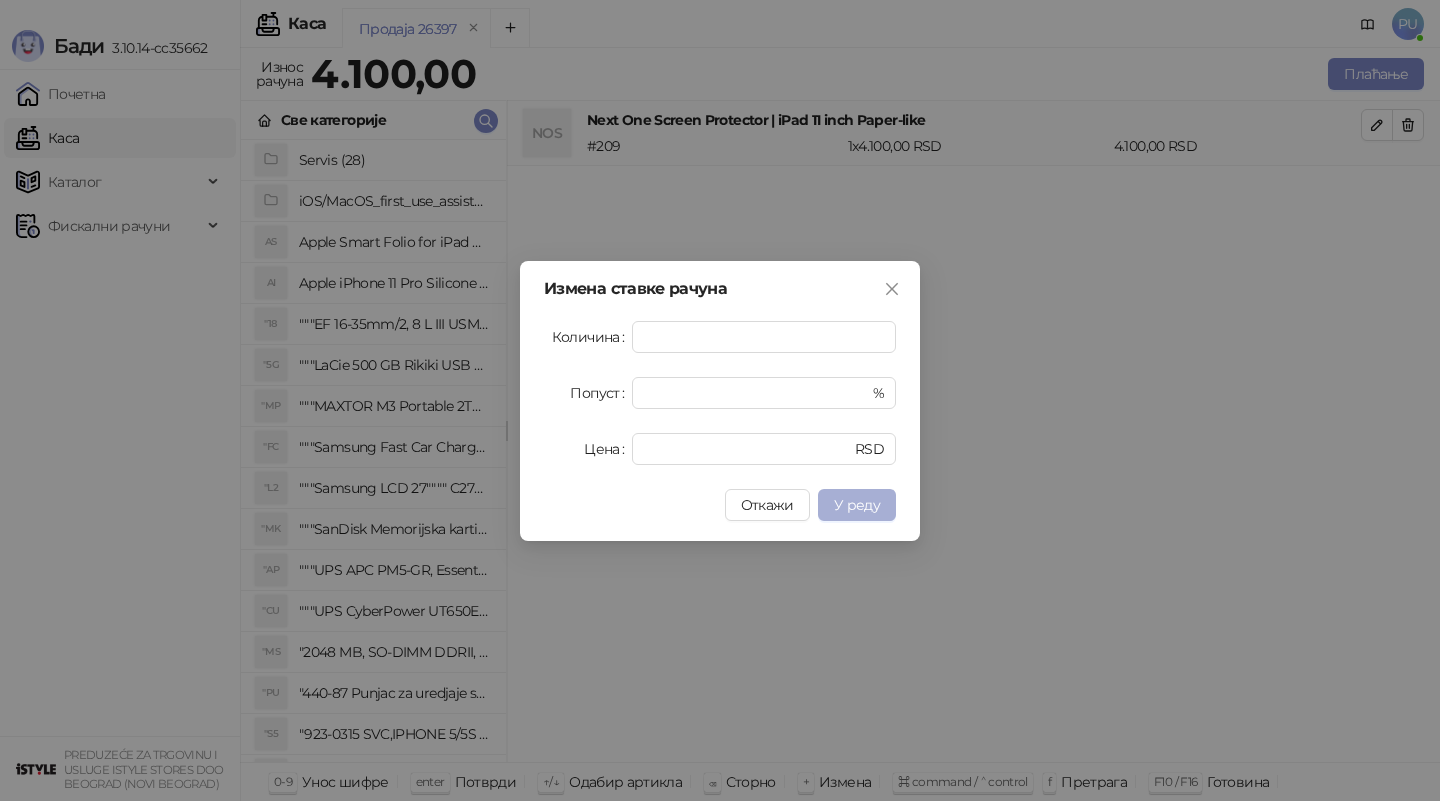 click on "У реду" at bounding box center (857, 505) 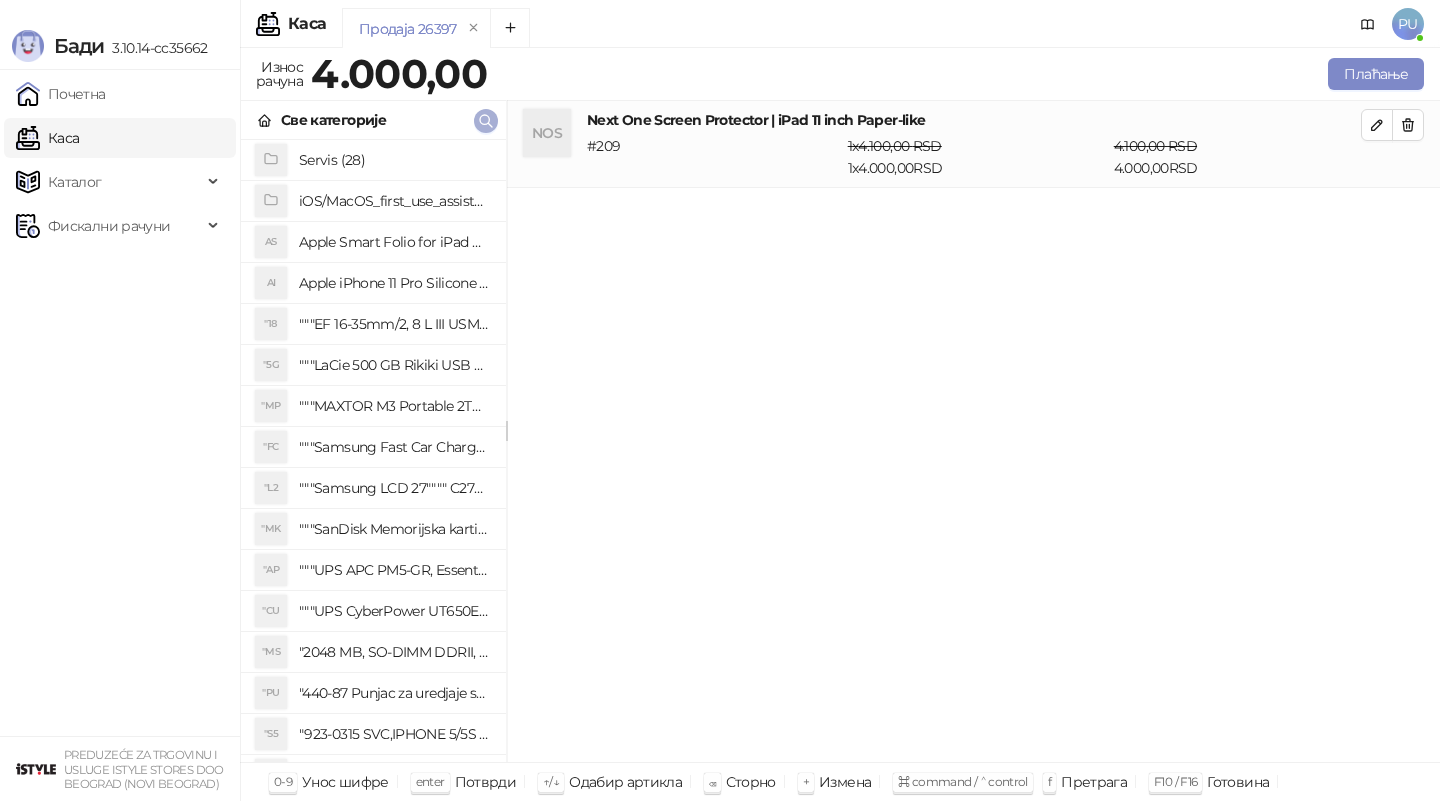click 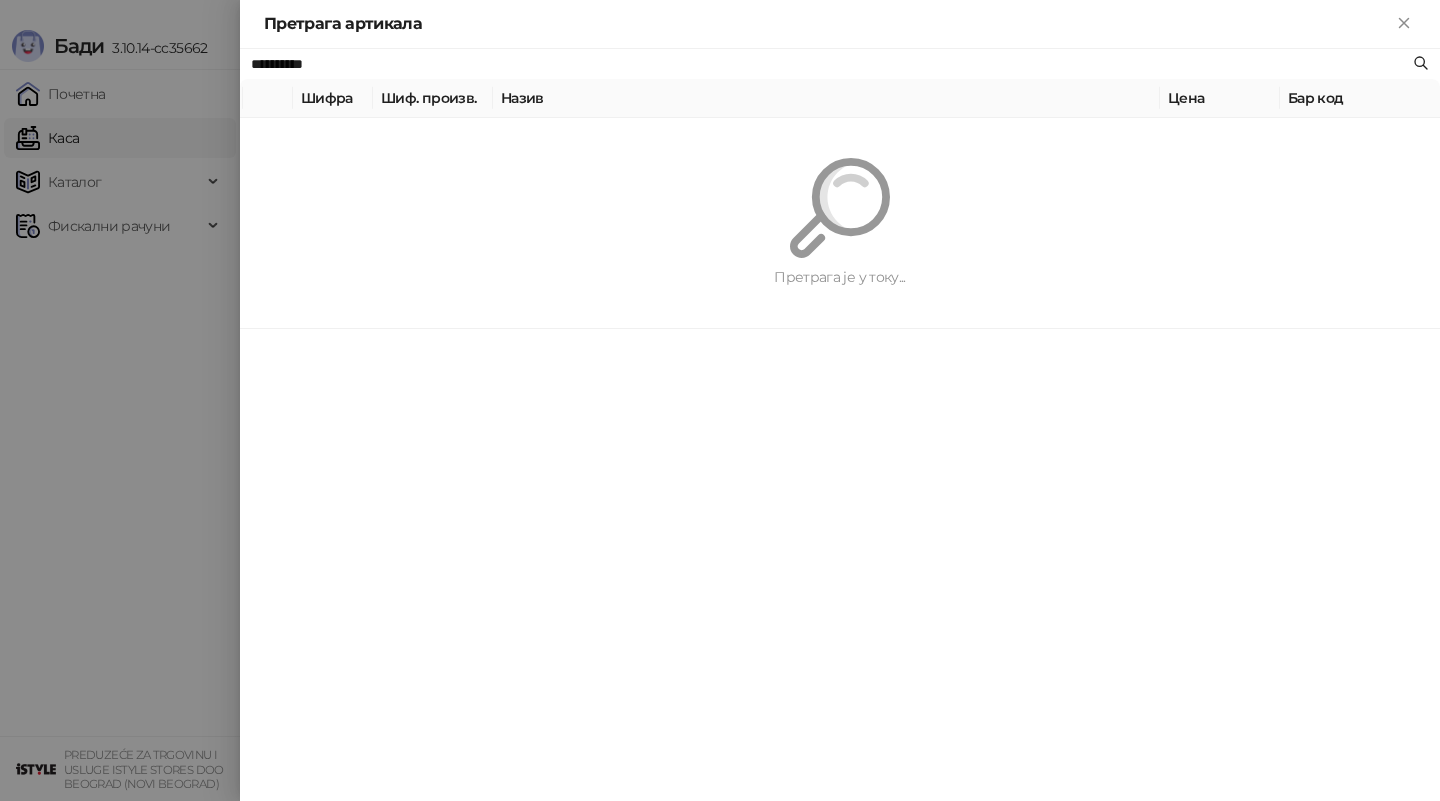 paste on "*********" 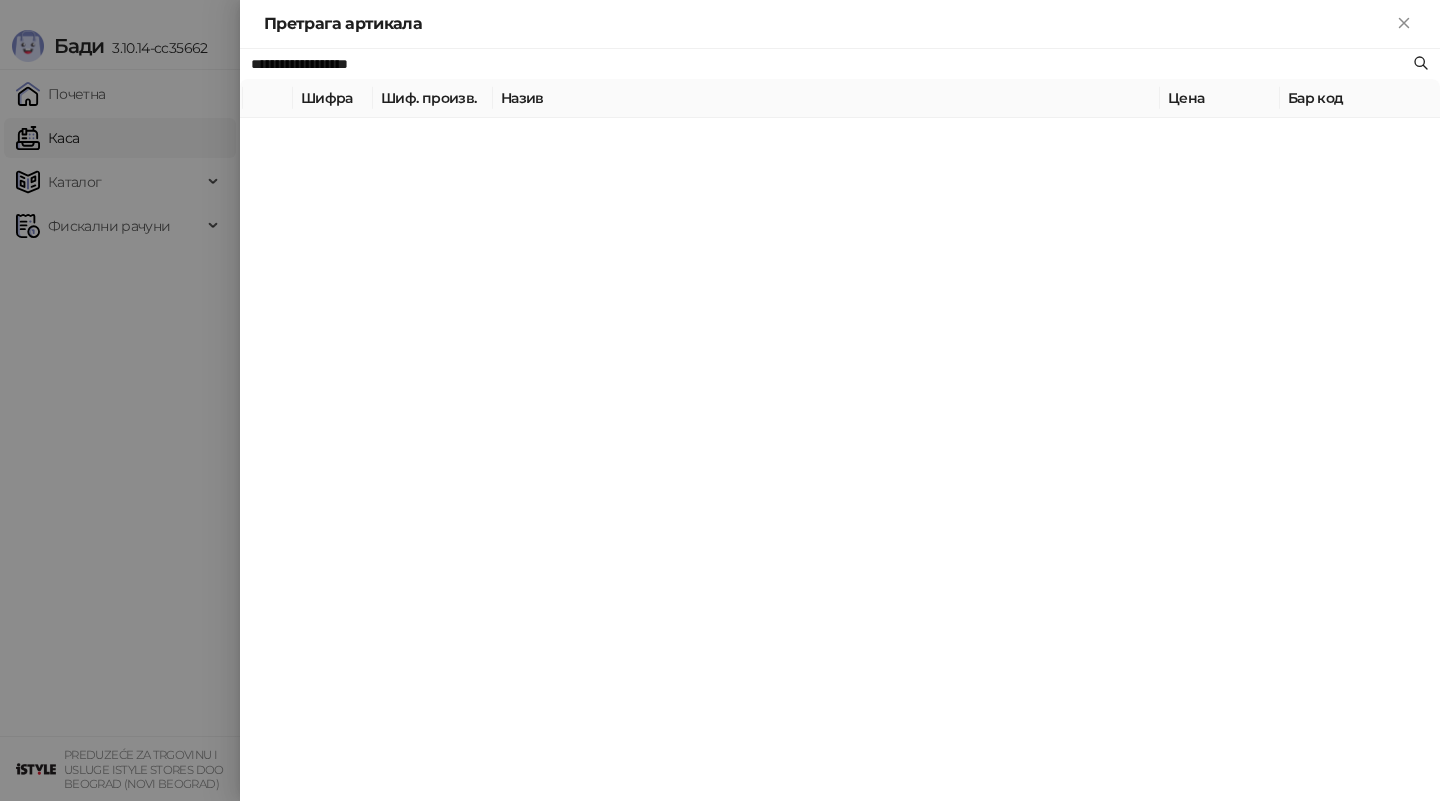 type on "**********" 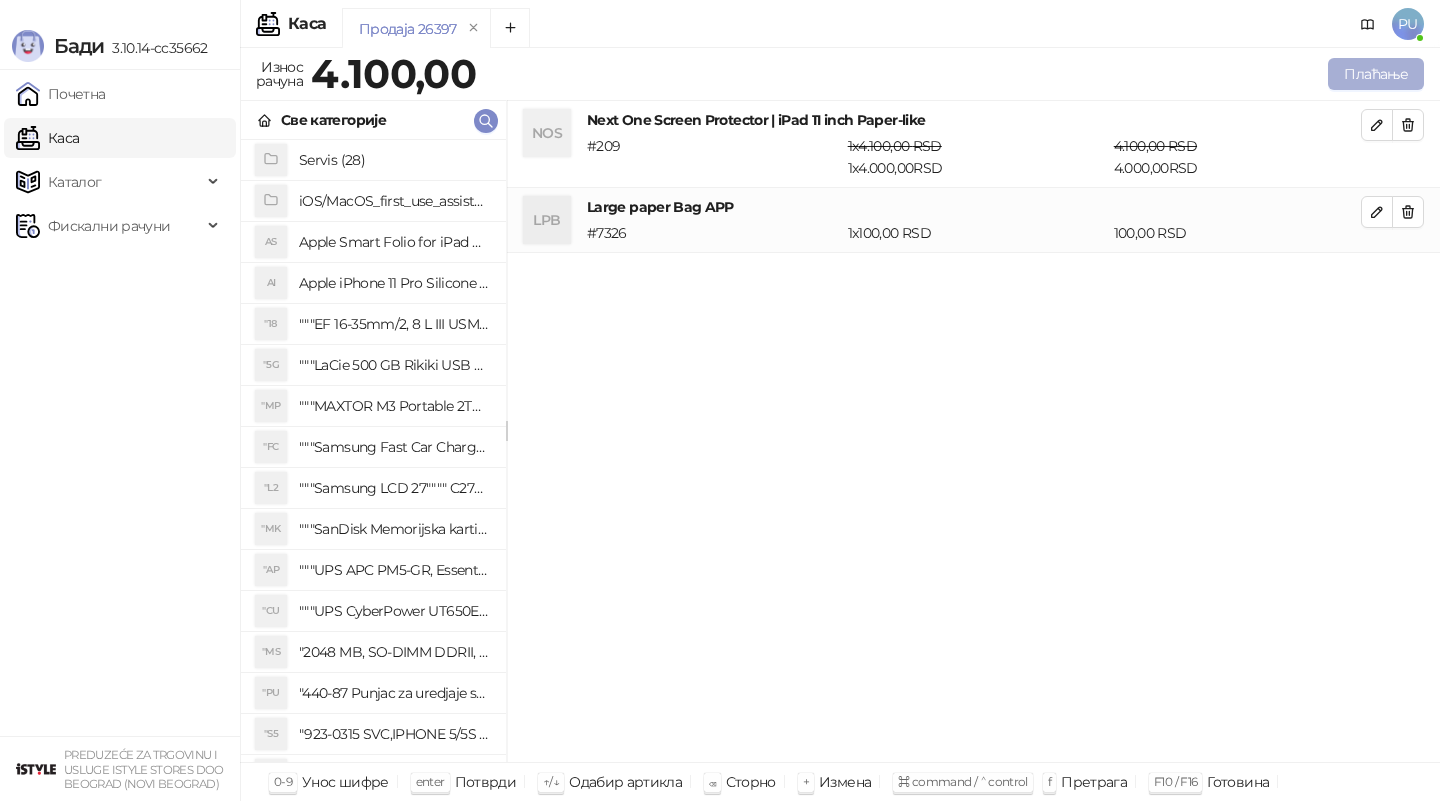 click on "Плаћање" at bounding box center [1376, 74] 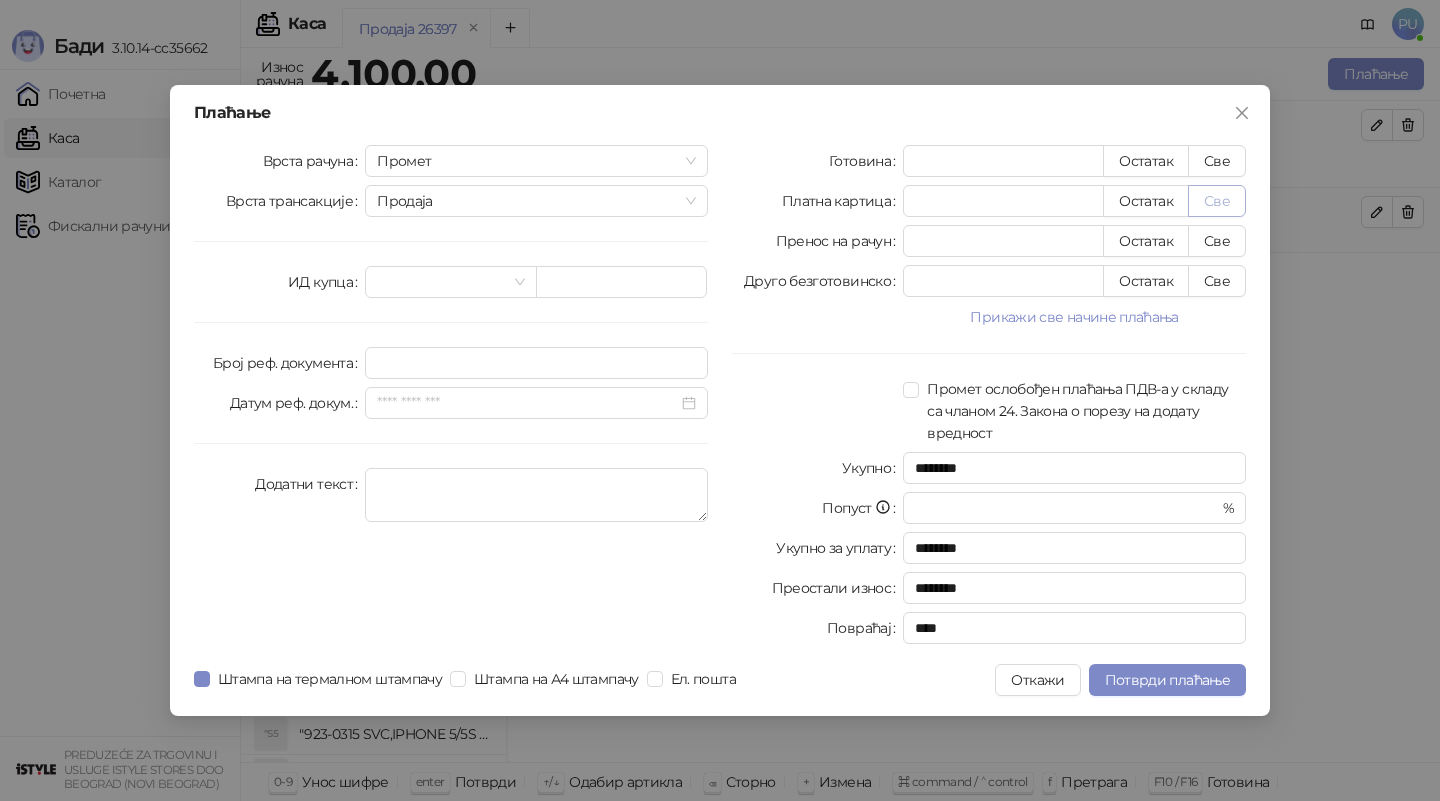 click on "Све" at bounding box center [1217, 201] 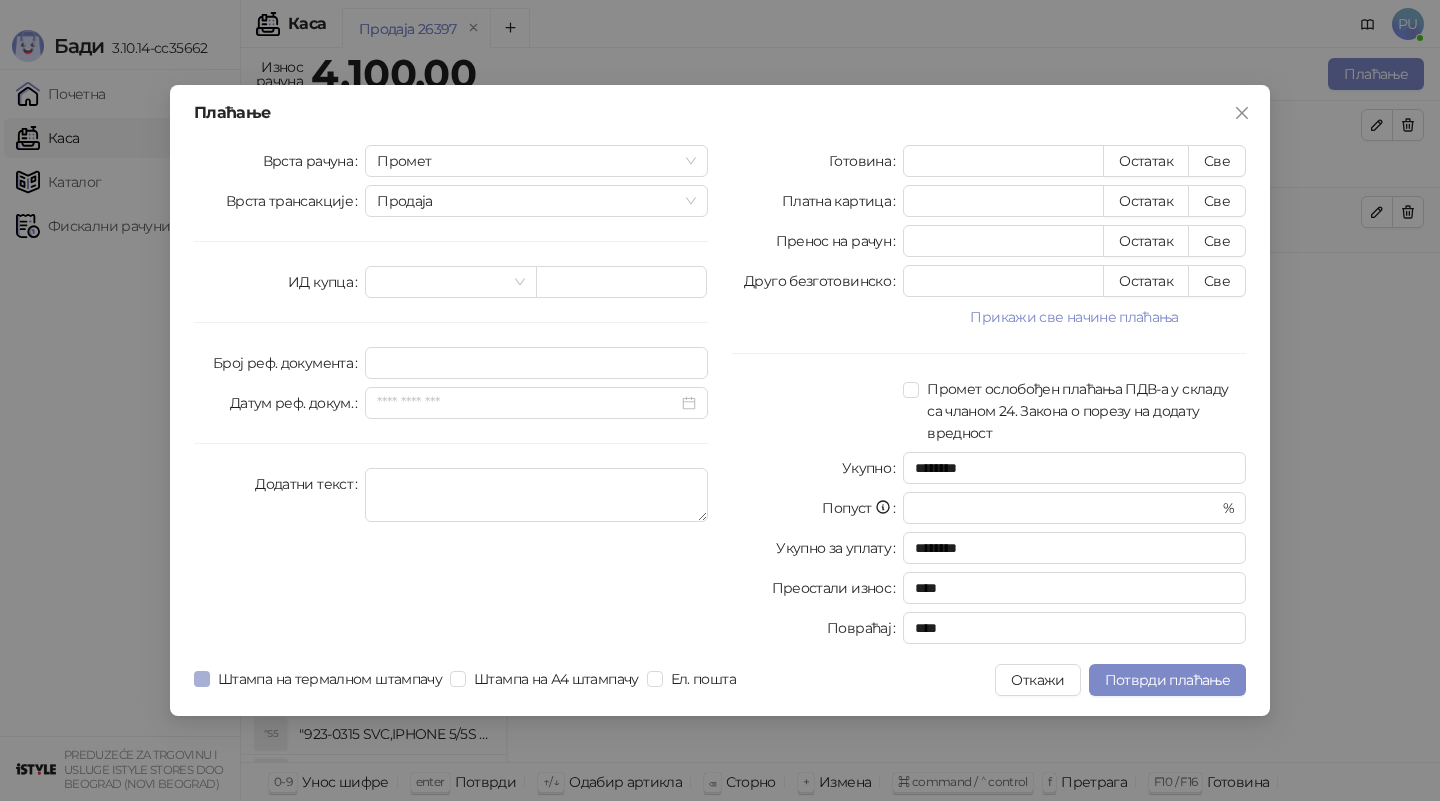click on "Штампа на термалном штампачу" at bounding box center (322, 679) 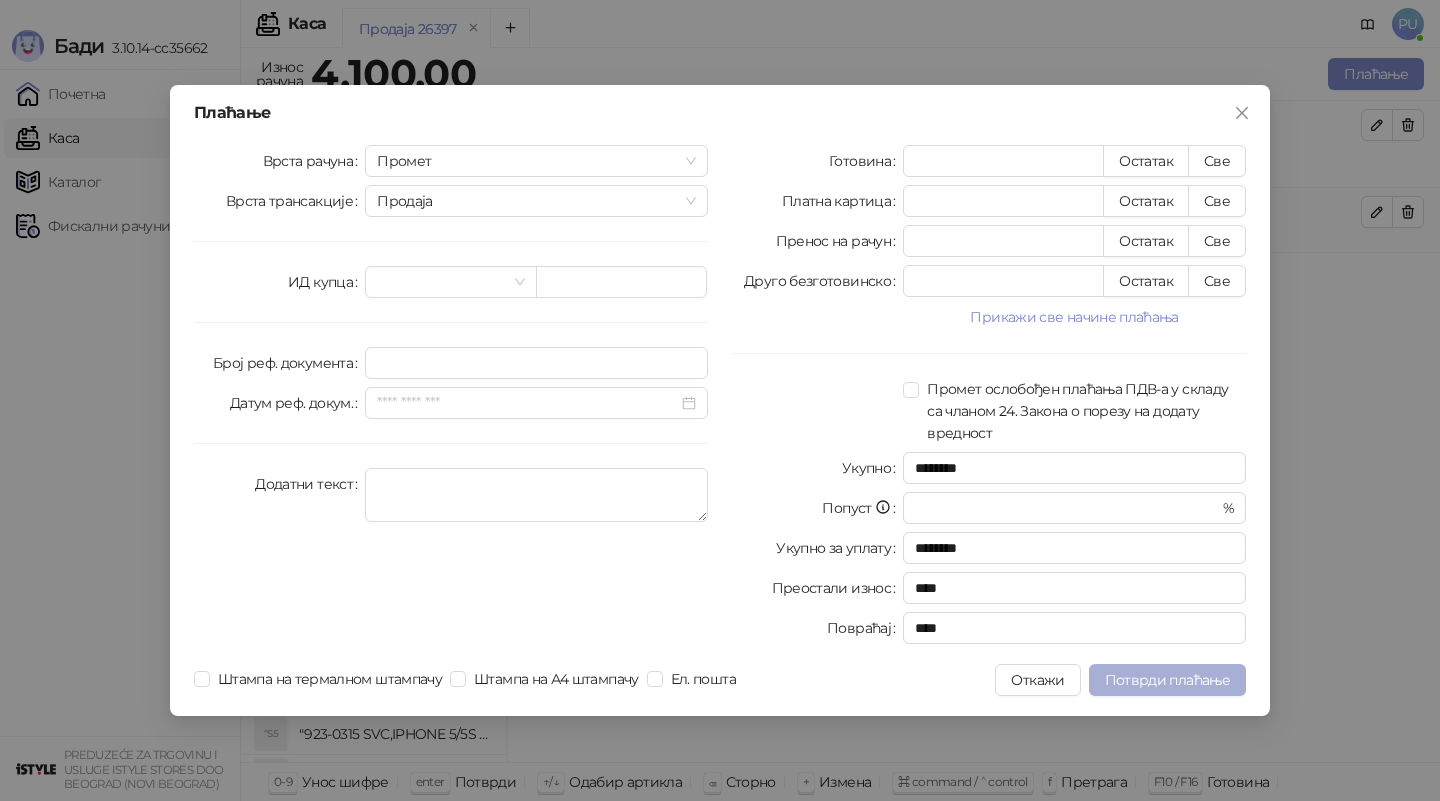 click on "Потврди плаћање" at bounding box center [1167, 680] 